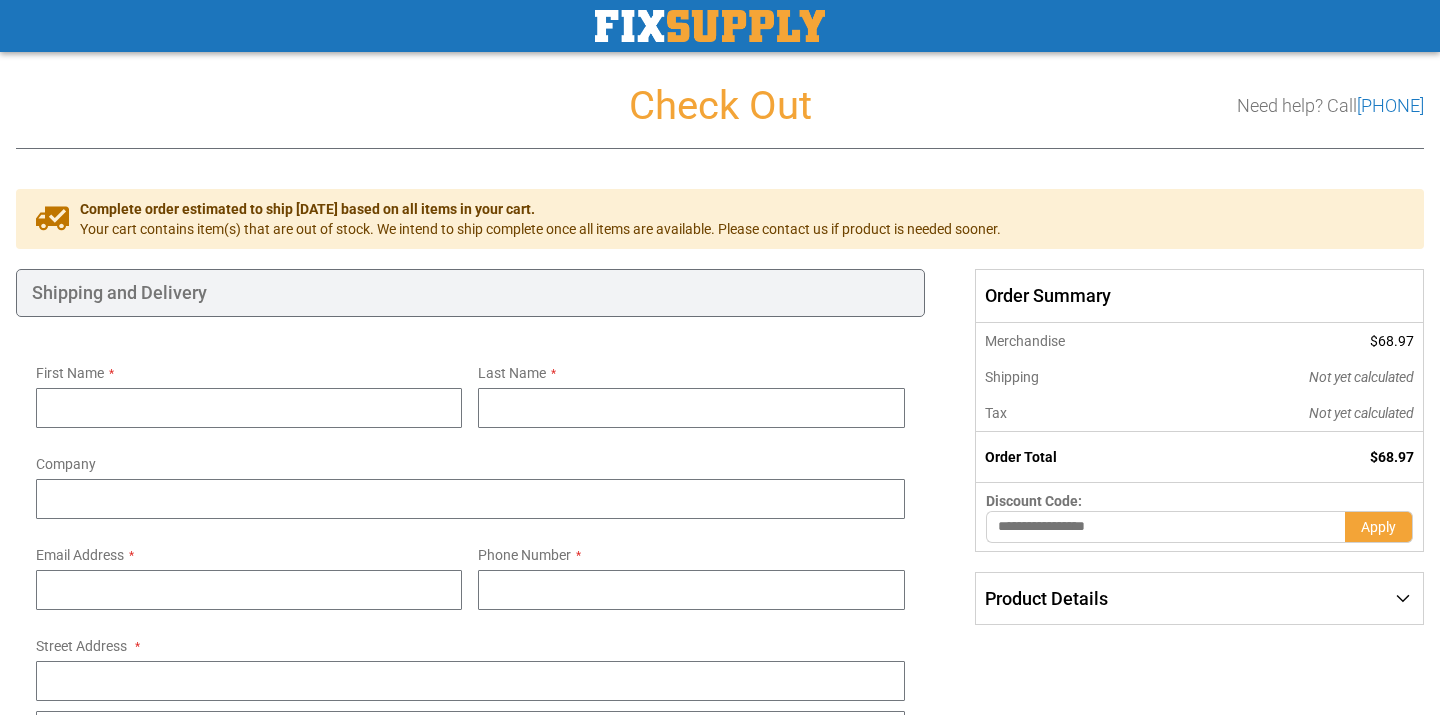 select on "**" 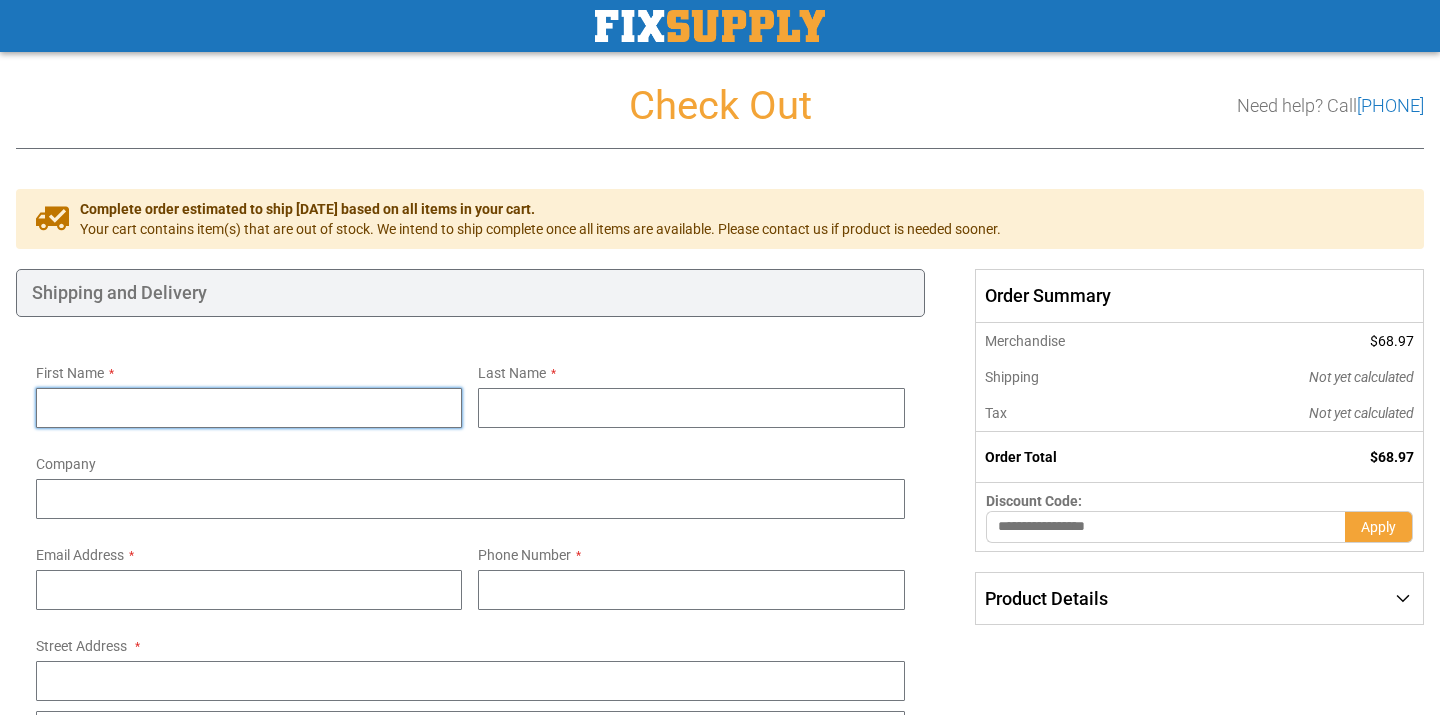 click on "First Name" at bounding box center (249, 408) 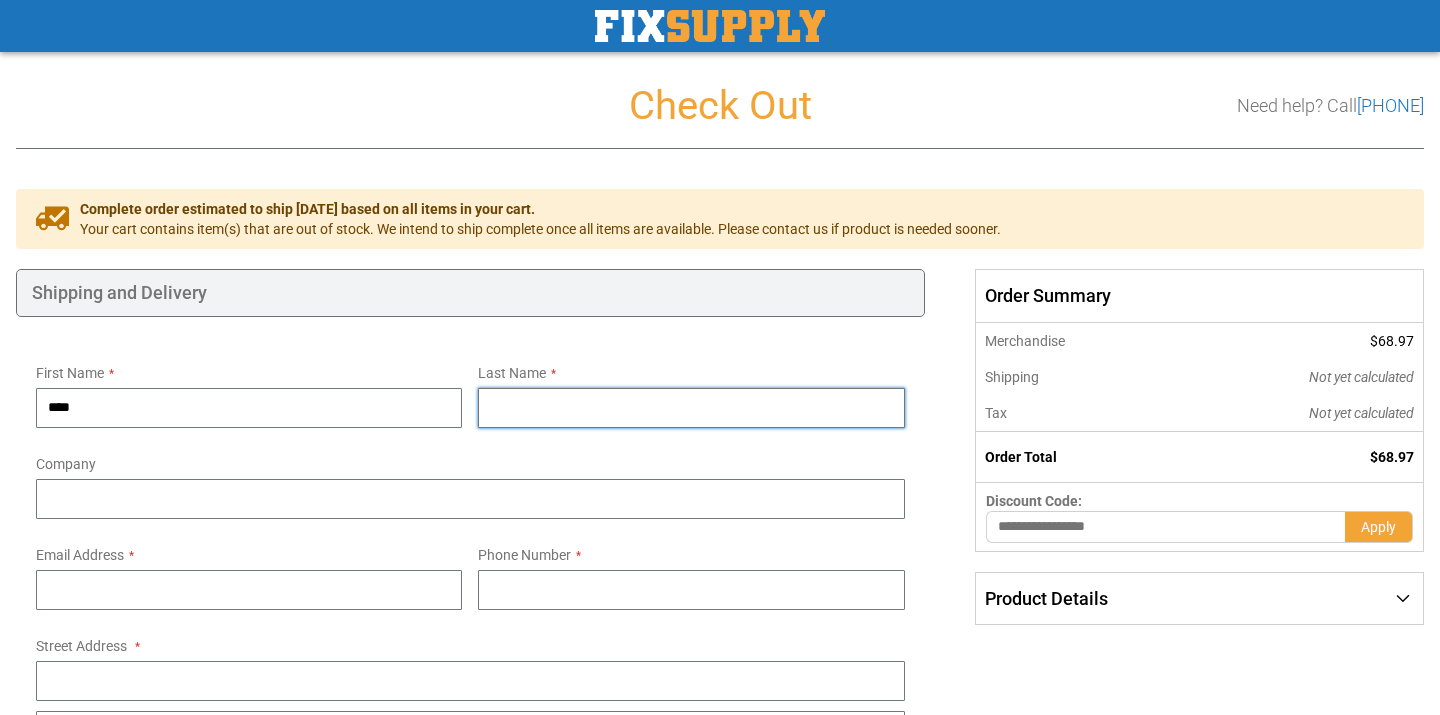 click on "Last Name" at bounding box center [691, 408] 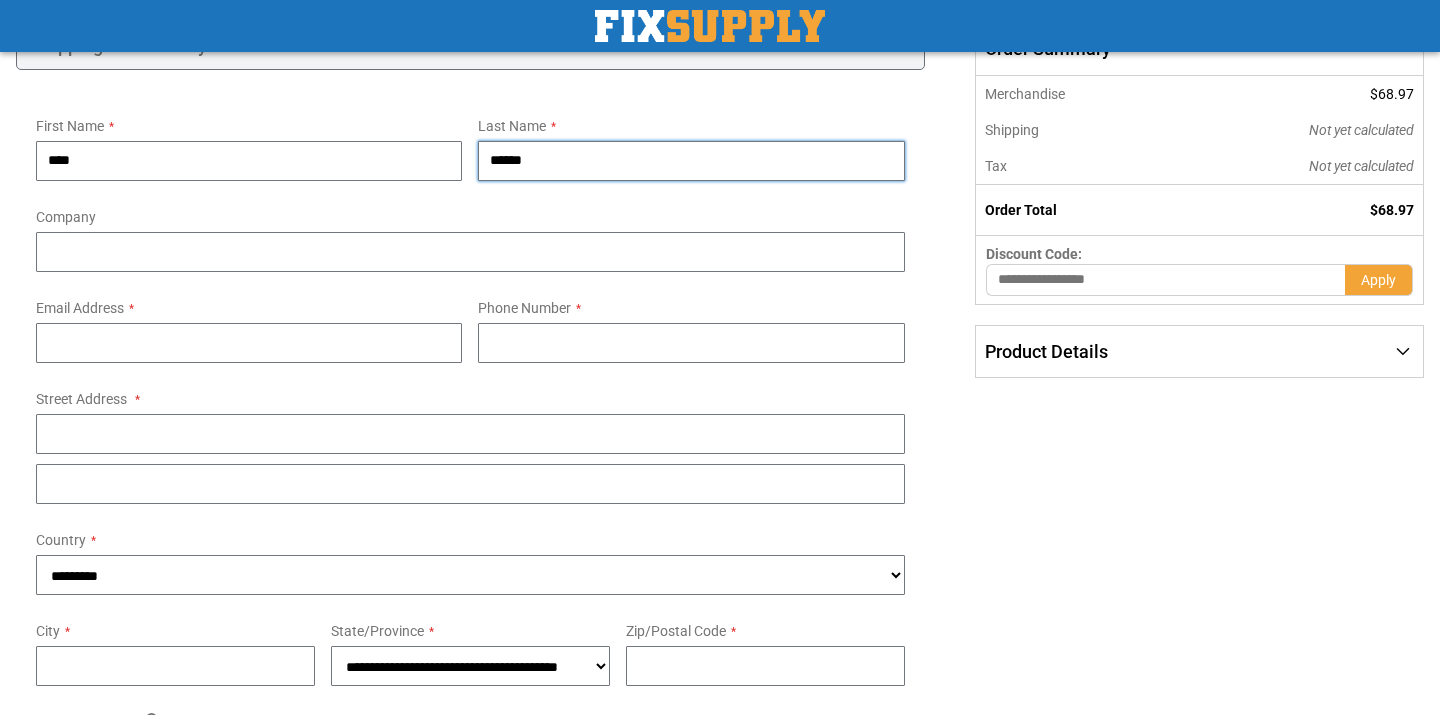 scroll, scrollTop: 342, scrollLeft: 0, axis: vertical 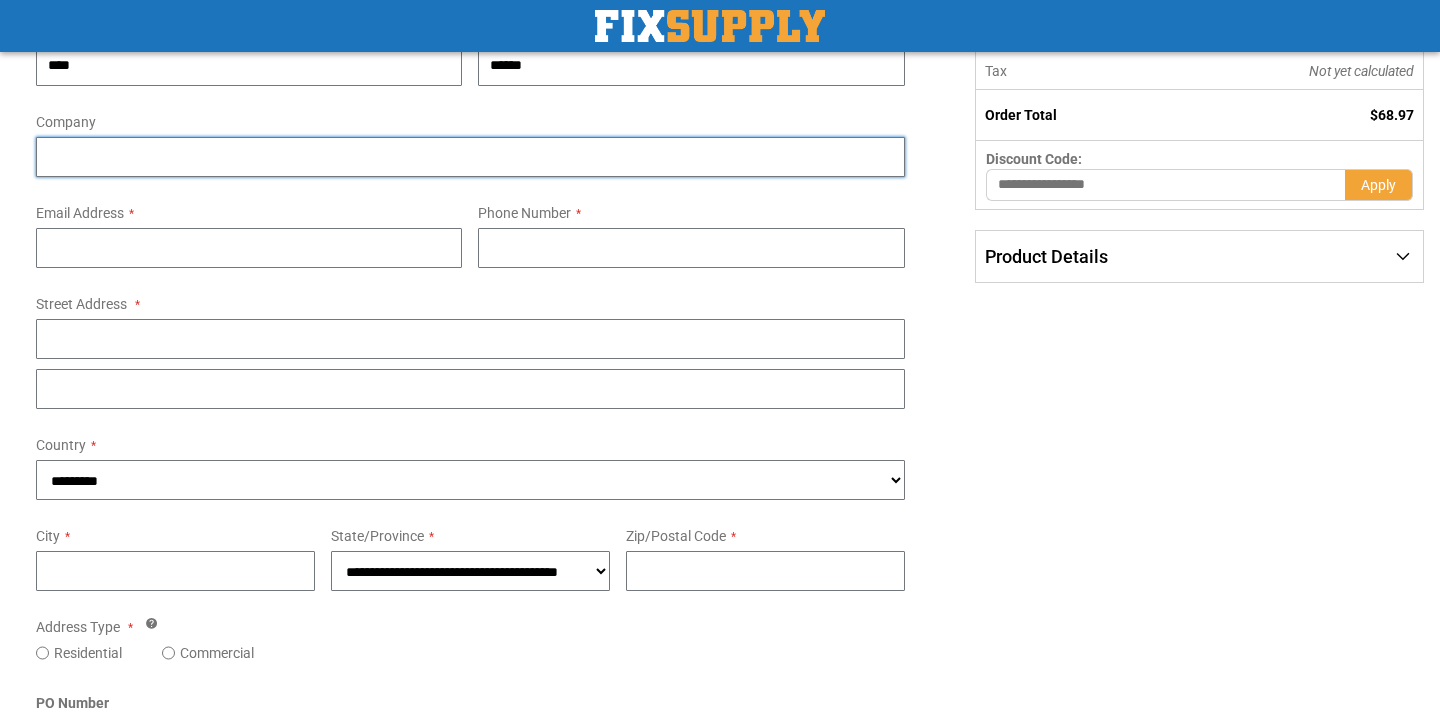 click on "Company" at bounding box center (470, 157) 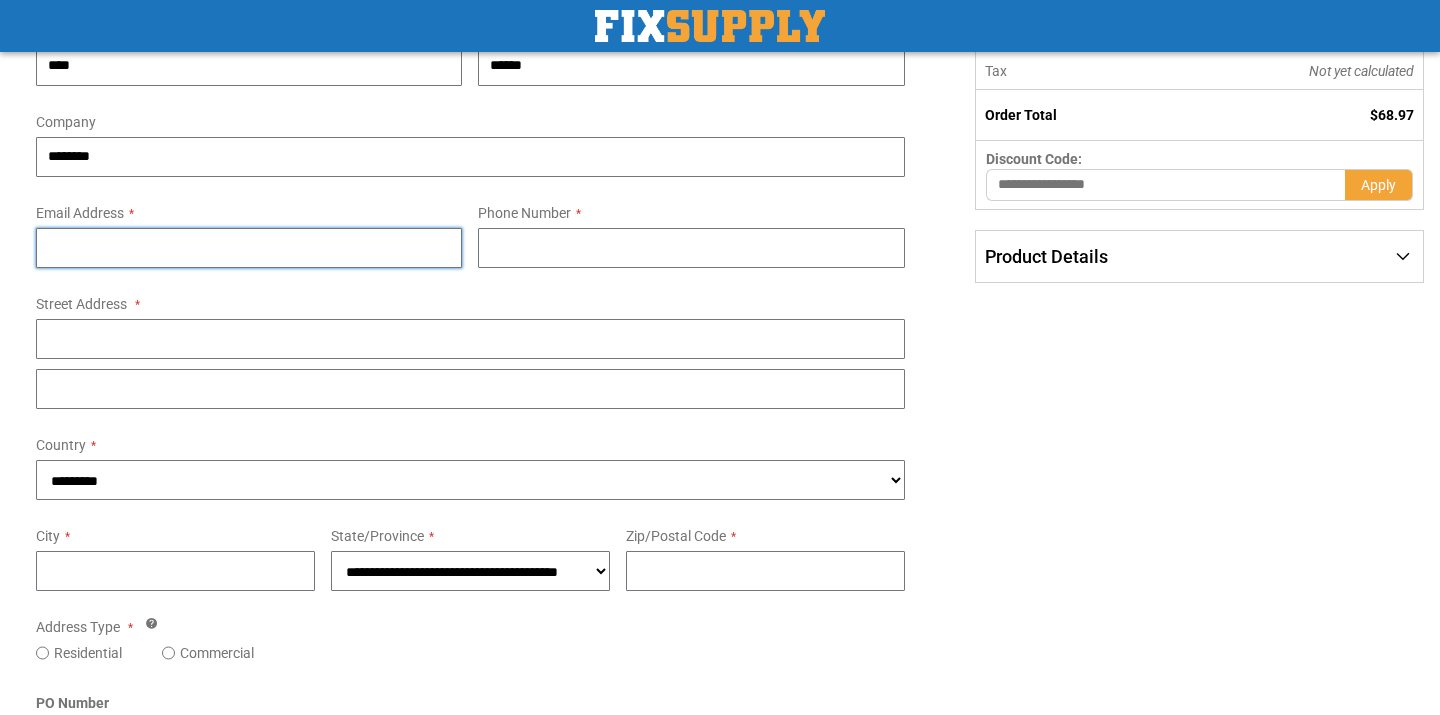 click on "Email Address" at bounding box center (249, 248) 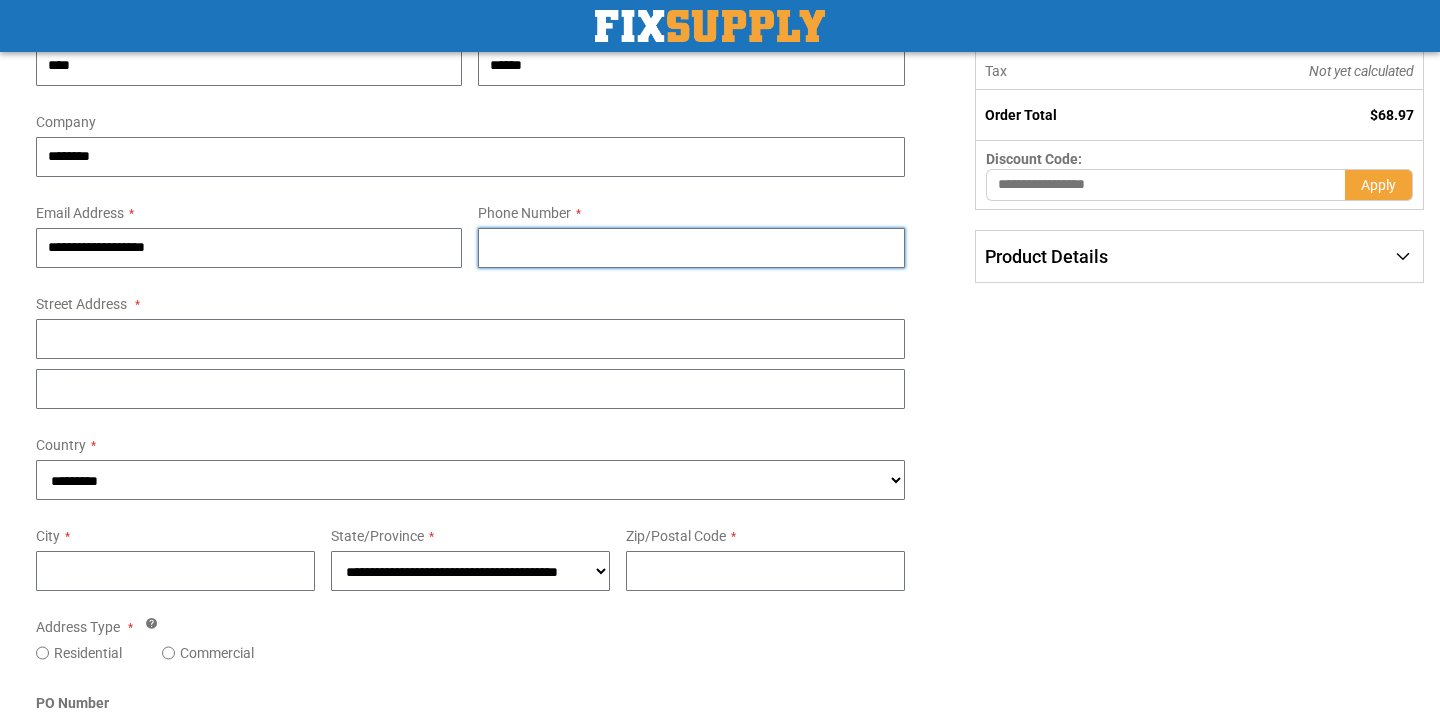 click on "Phone Number" at bounding box center (691, 248) 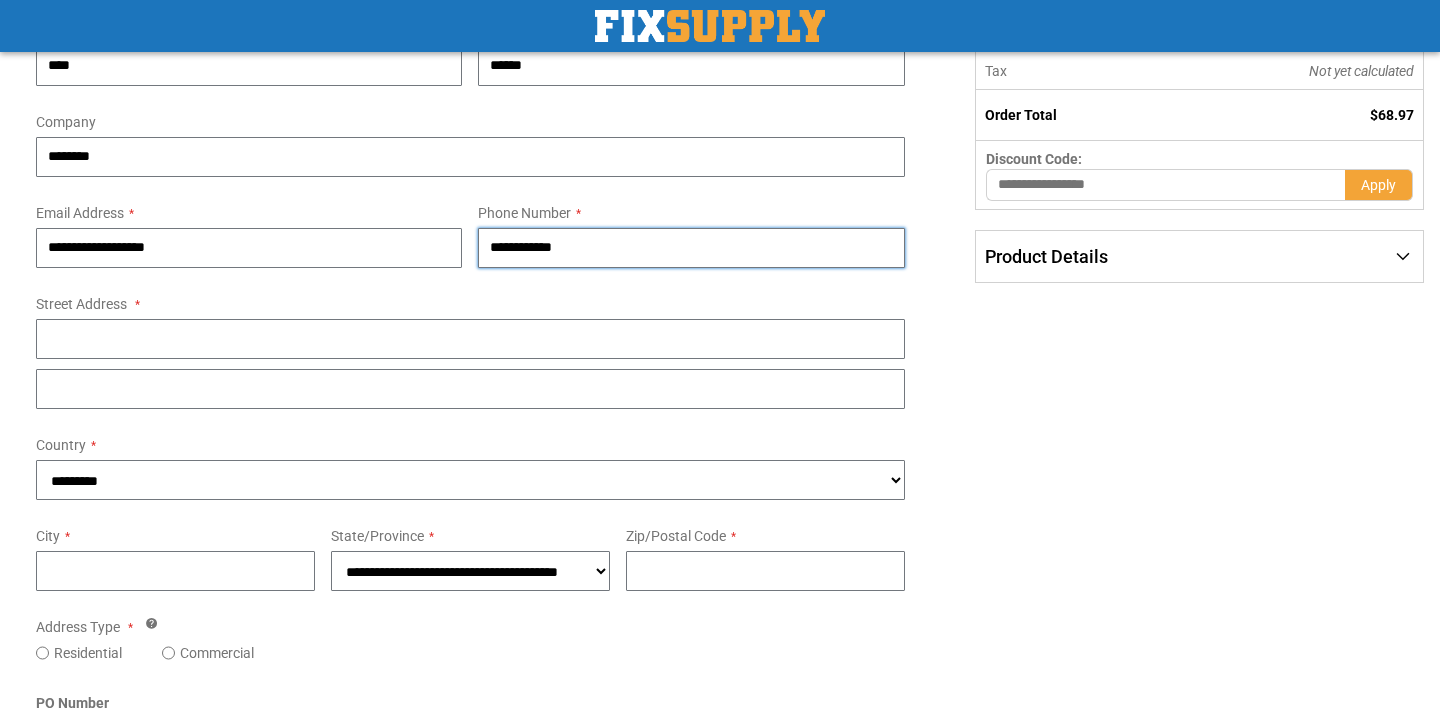 type on "**********" 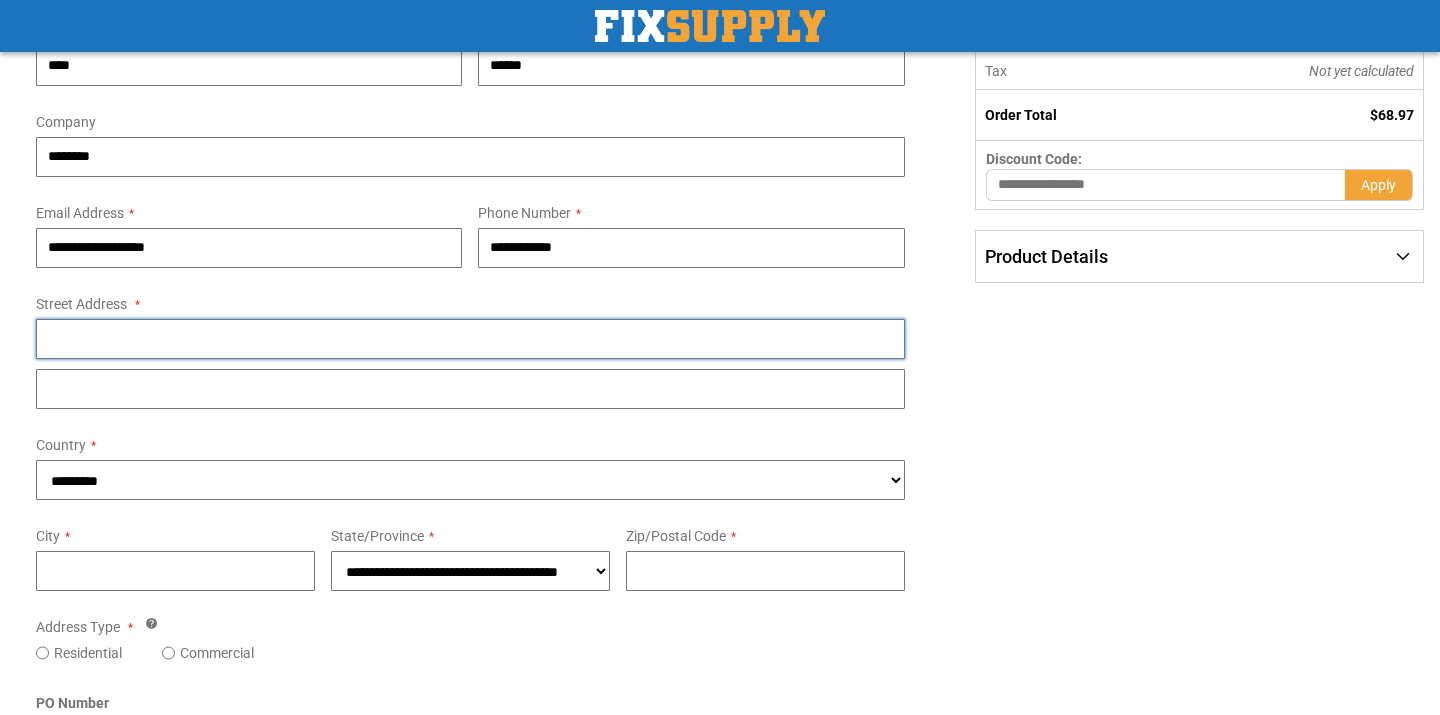 click on "Street Address: Line 1" at bounding box center [470, 339] 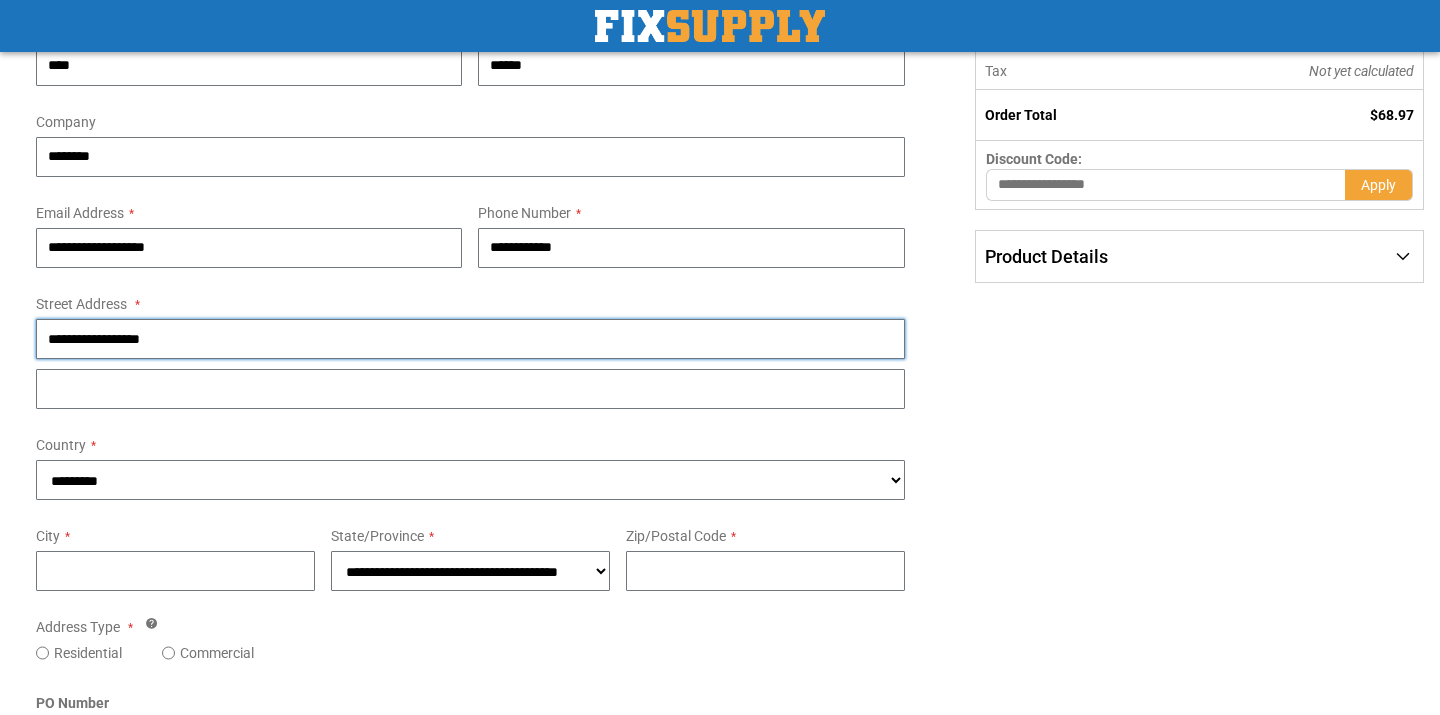 type on "**********" 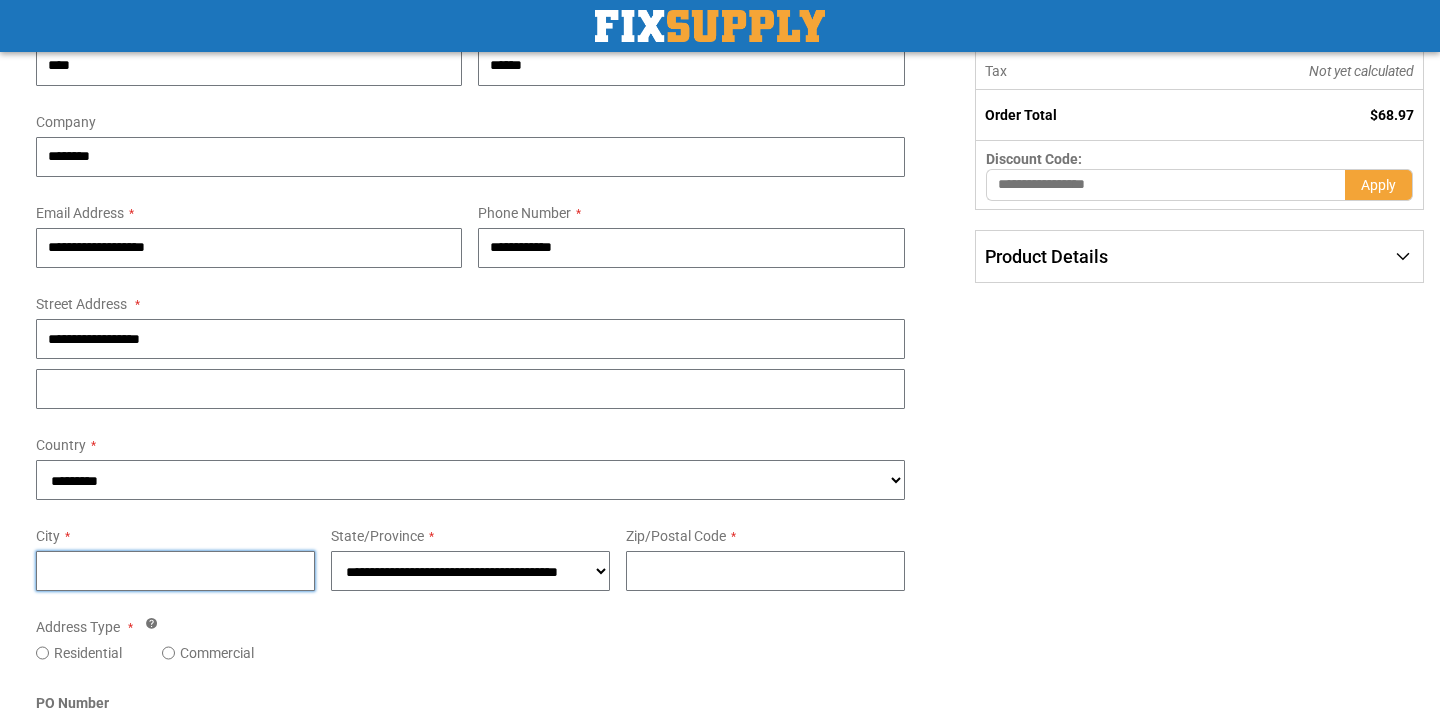 click on "City" at bounding box center [175, 571] 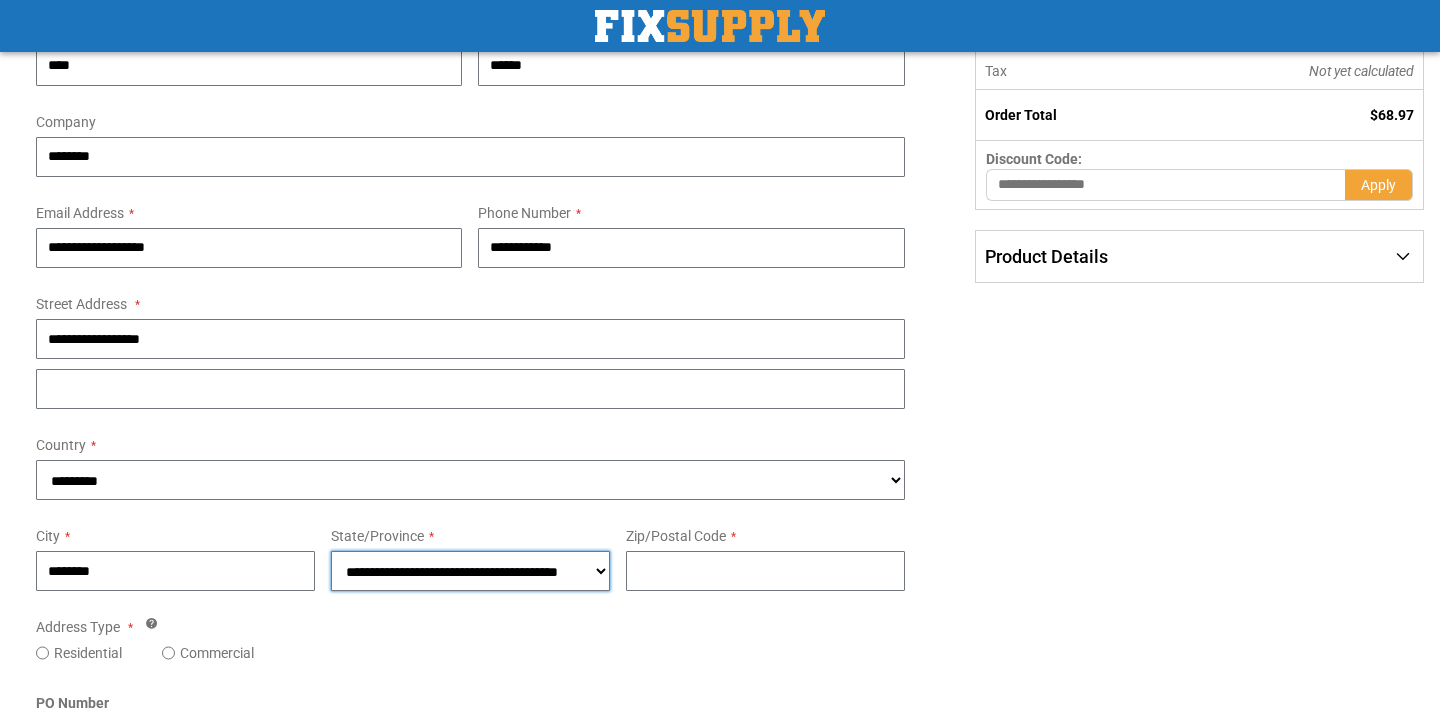 click on "**********" at bounding box center [470, 571] 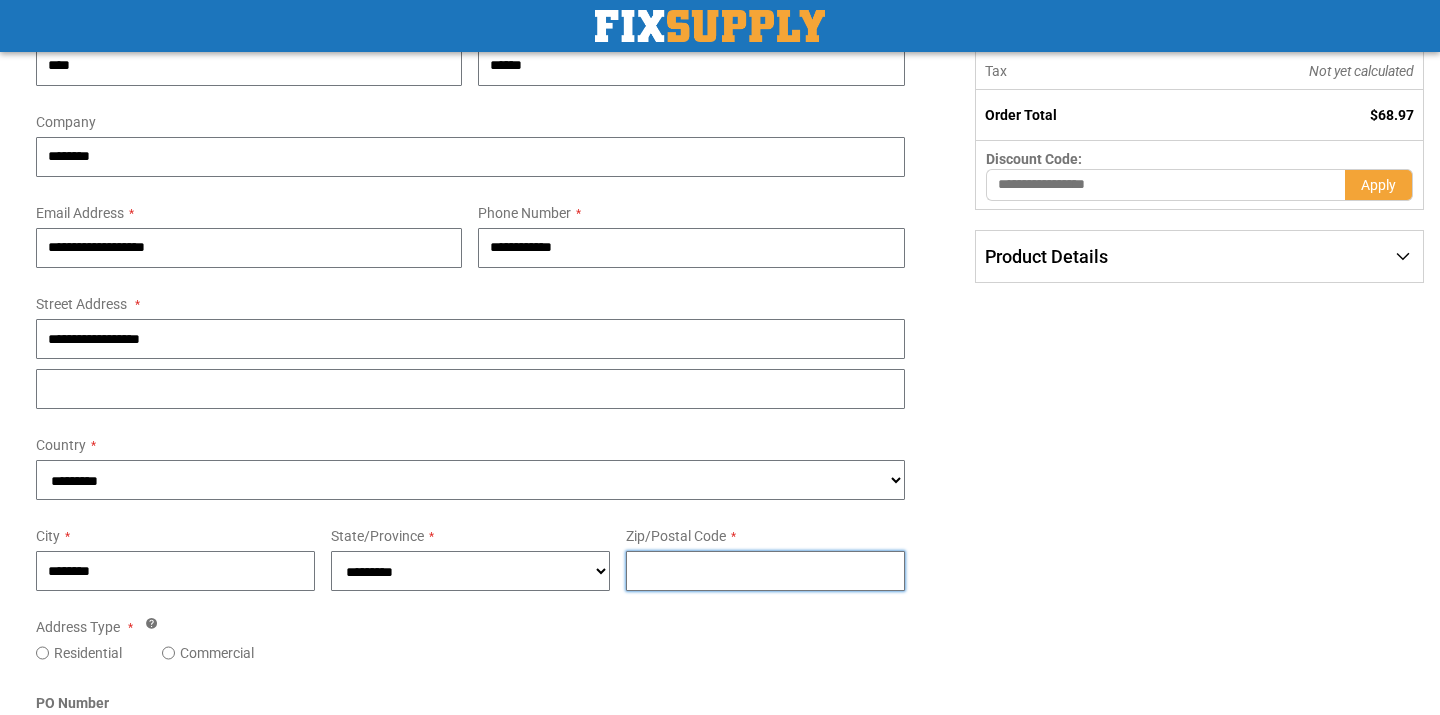 click on "Zip/Postal Code" at bounding box center [765, 571] 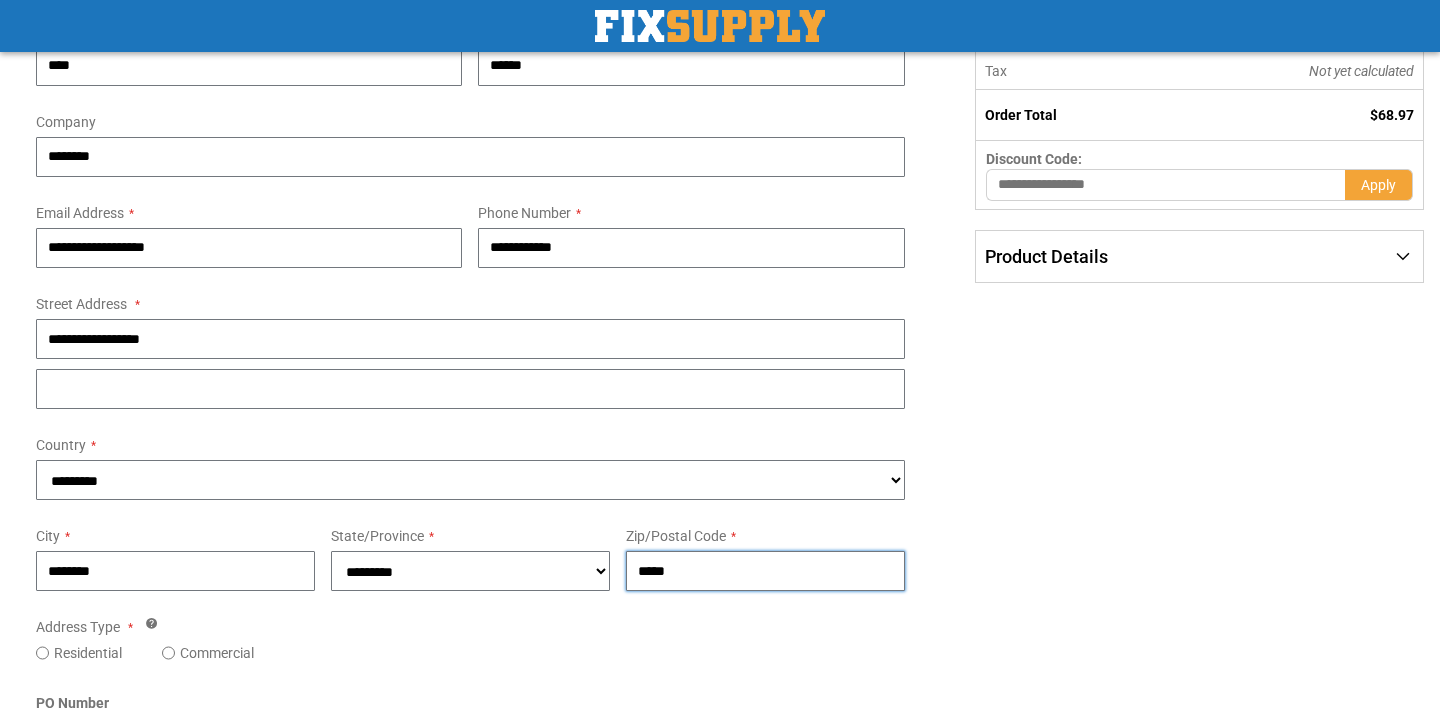 type on "*****" 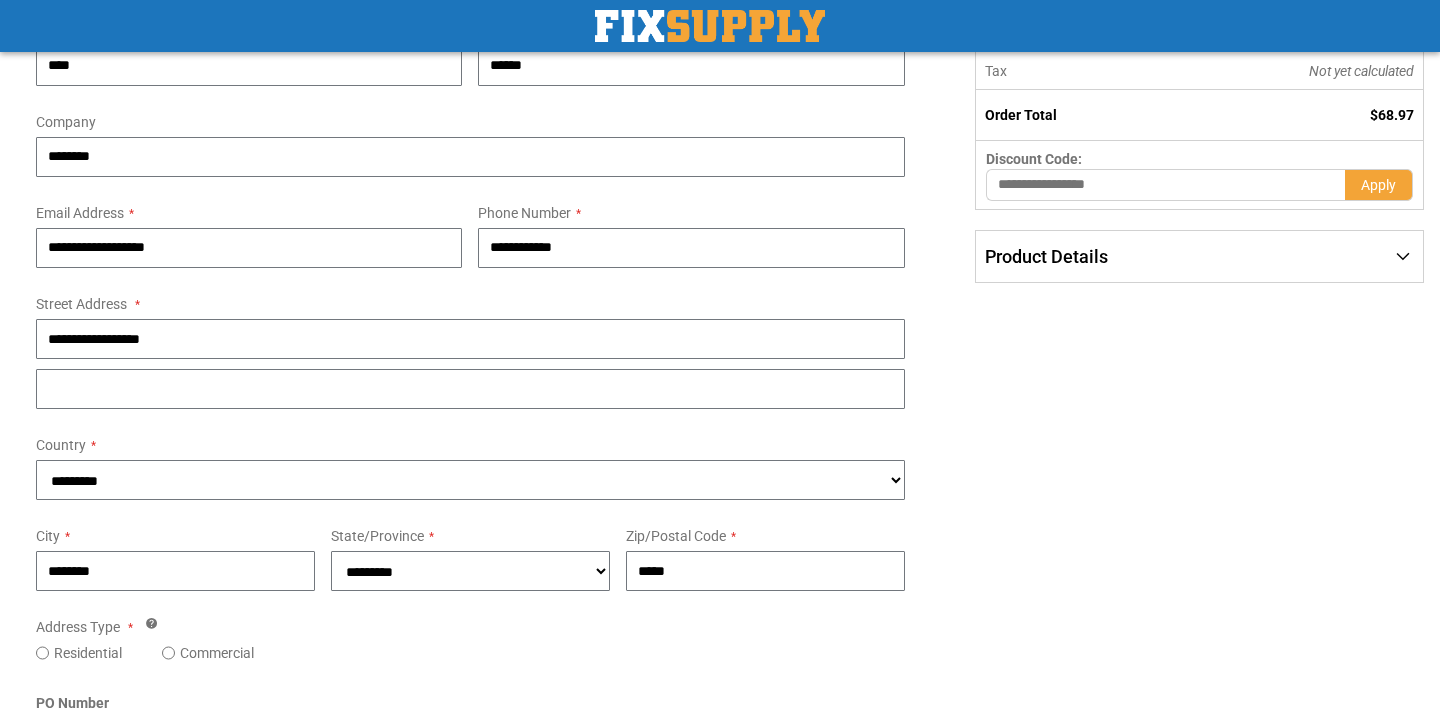 click on "Complete order estimated to ship [DATE] based on all items in your cart.
Your cart contains item(s) that are out of stock. We intend to ship complete once all items are available. Please contact us if product is needed sooner.
Shipping and Delivery
First Name
****" at bounding box center [720, 535] 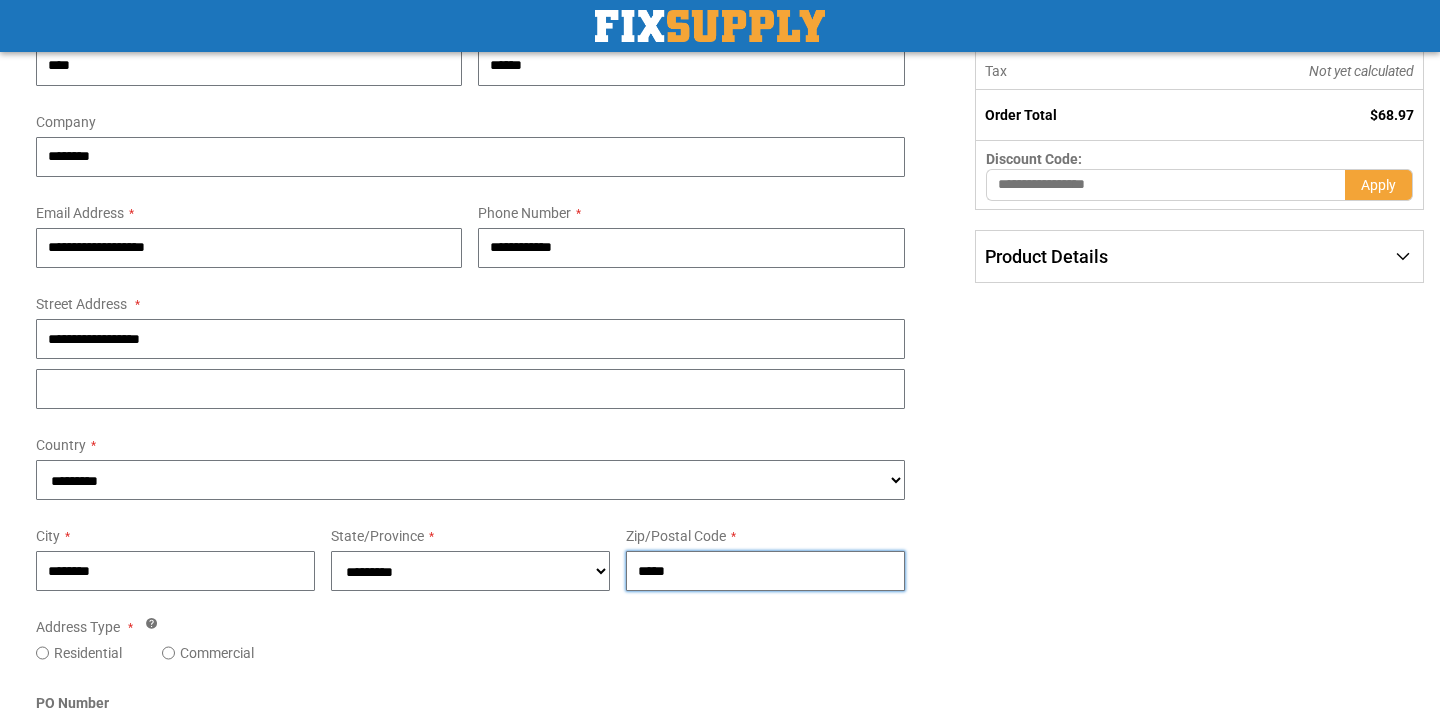 click on "*****" at bounding box center (765, 571) 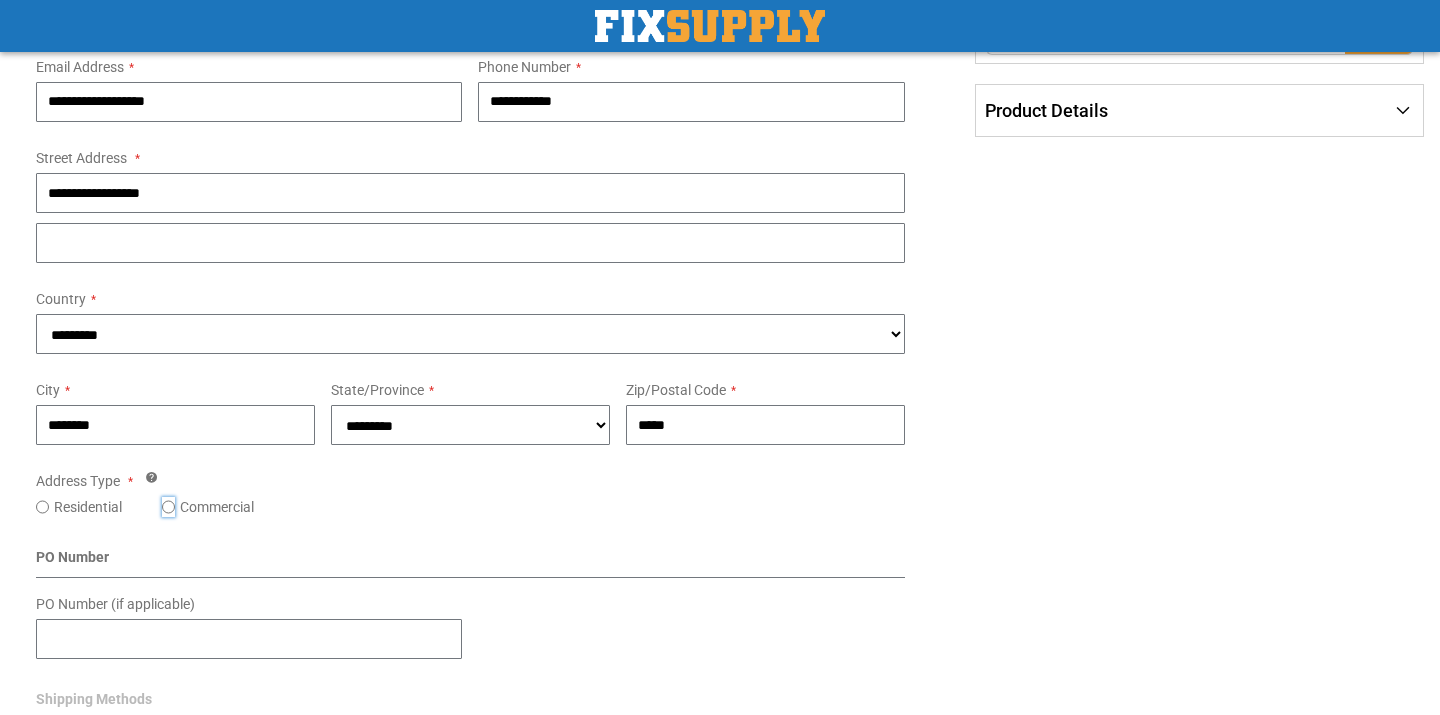scroll, scrollTop: 562, scrollLeft: 0, axis: vertical 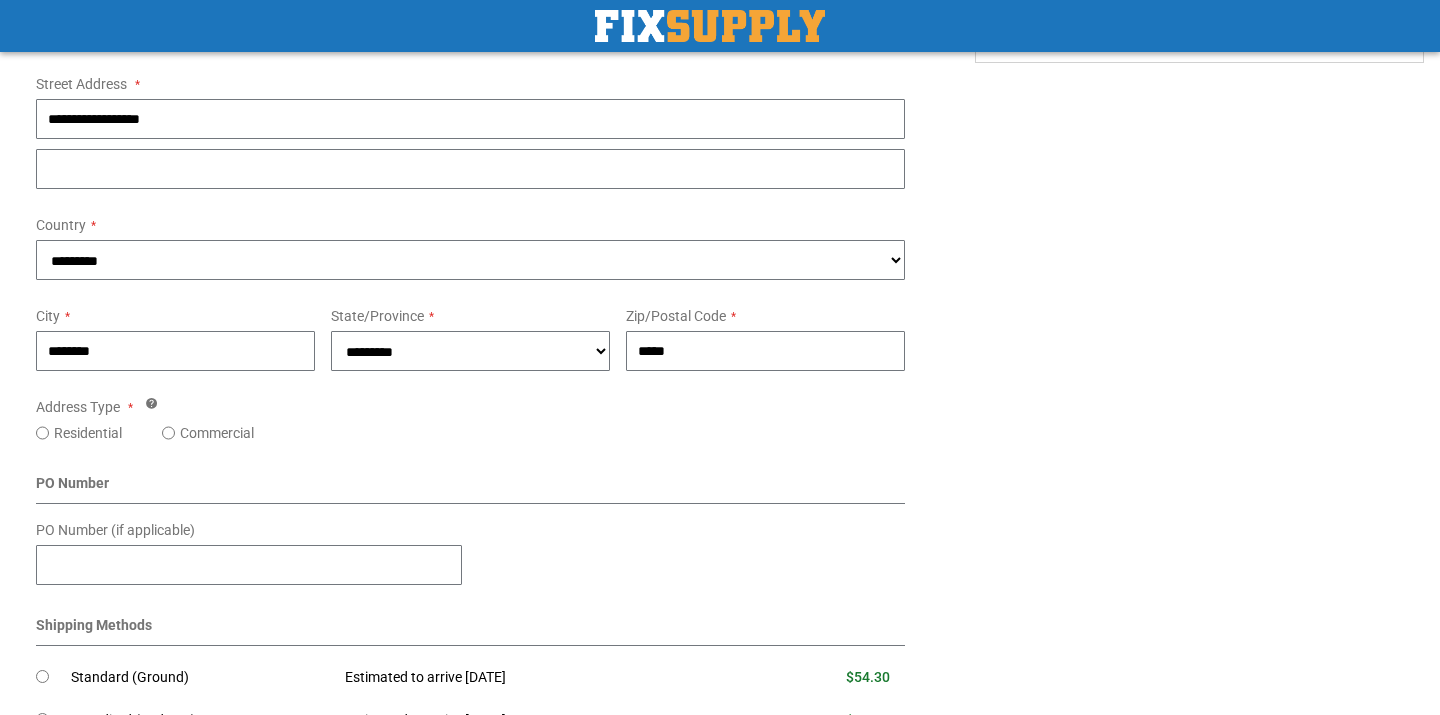 click on "**********" at bounding box center [470, 343] 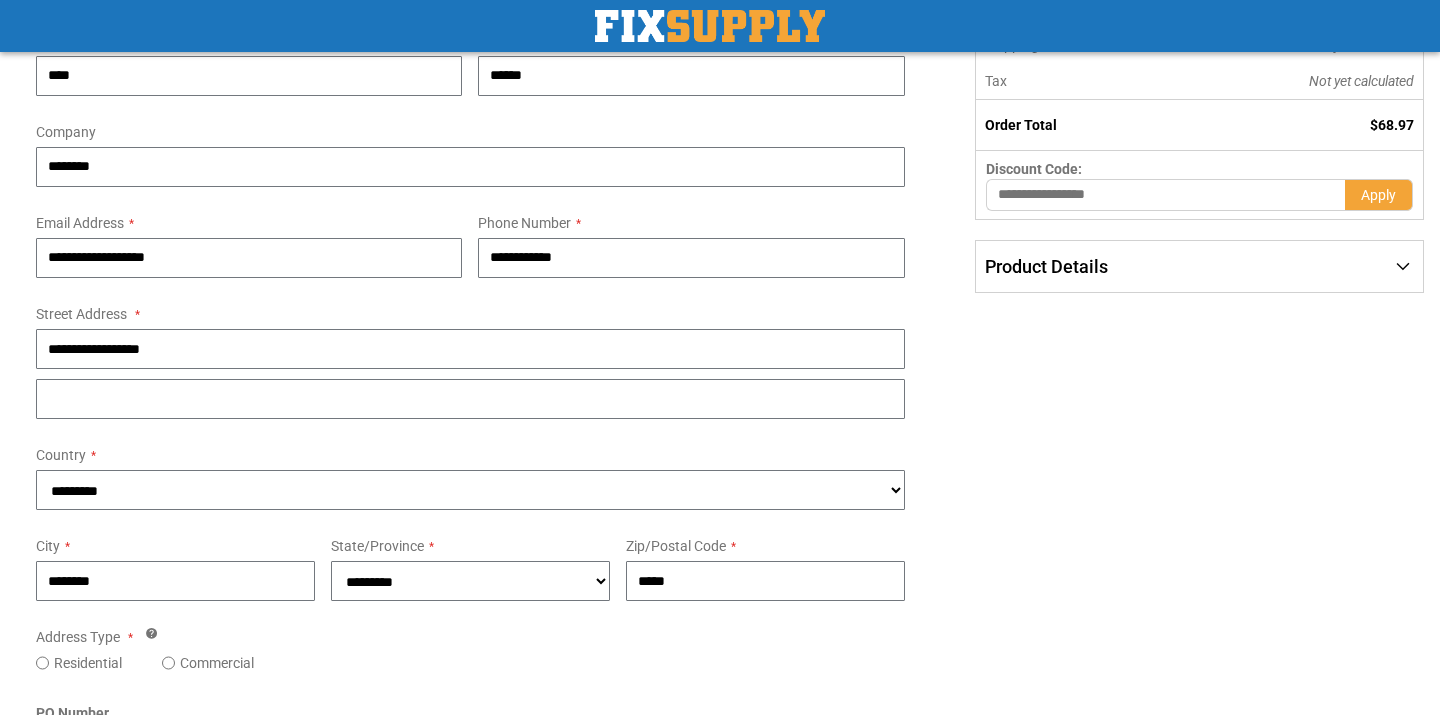 scroll, scrollTop: 326, scrollLeft: 0, axis: vertical 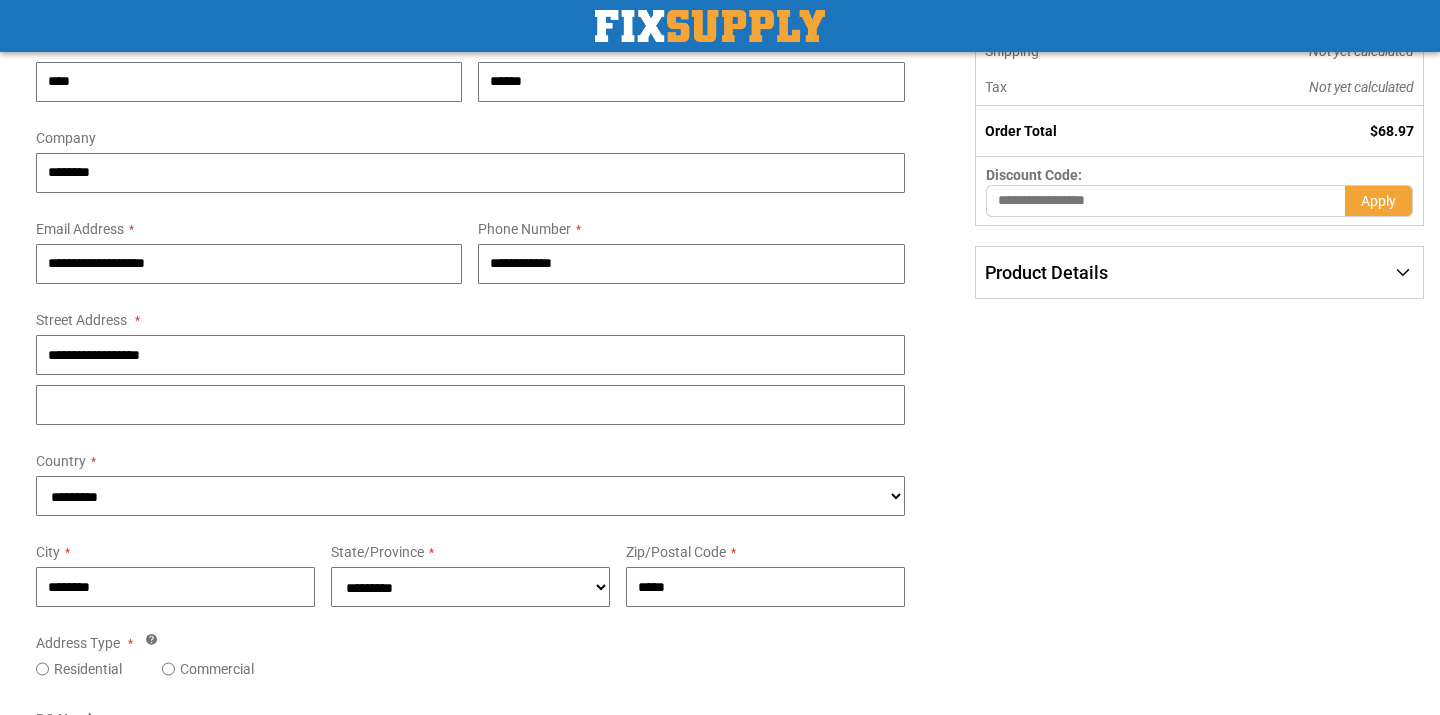 click on "Complete order estimated to ship [DATE] based on all items in your cart.
Your cart contains item(s) that are out of stock. We intend to ship complete once all items are available. Please contact us if product is needed sooner.
Shipping and Delivery
First Name
****" at bounding box center [720, 603] 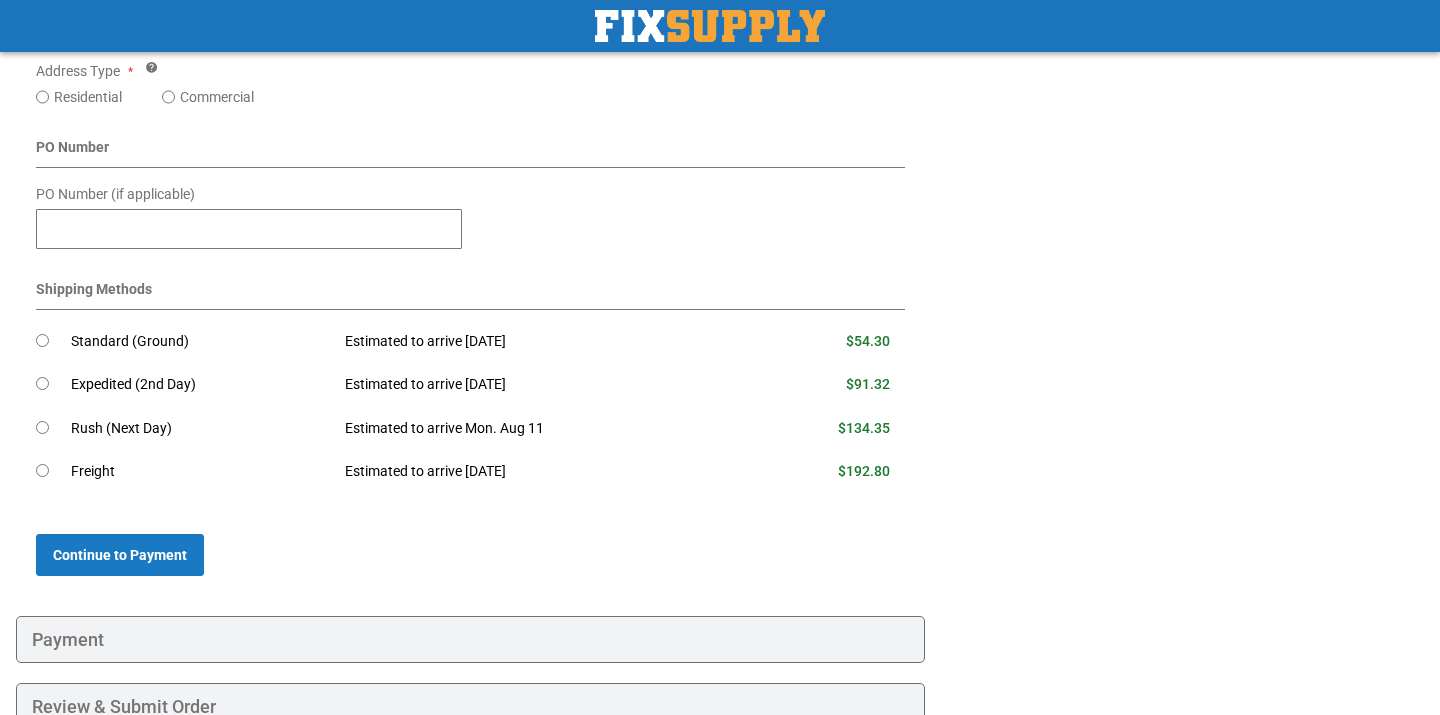 scroll, scrollTop: 1011, scrollLeft: 0, axis: vertical 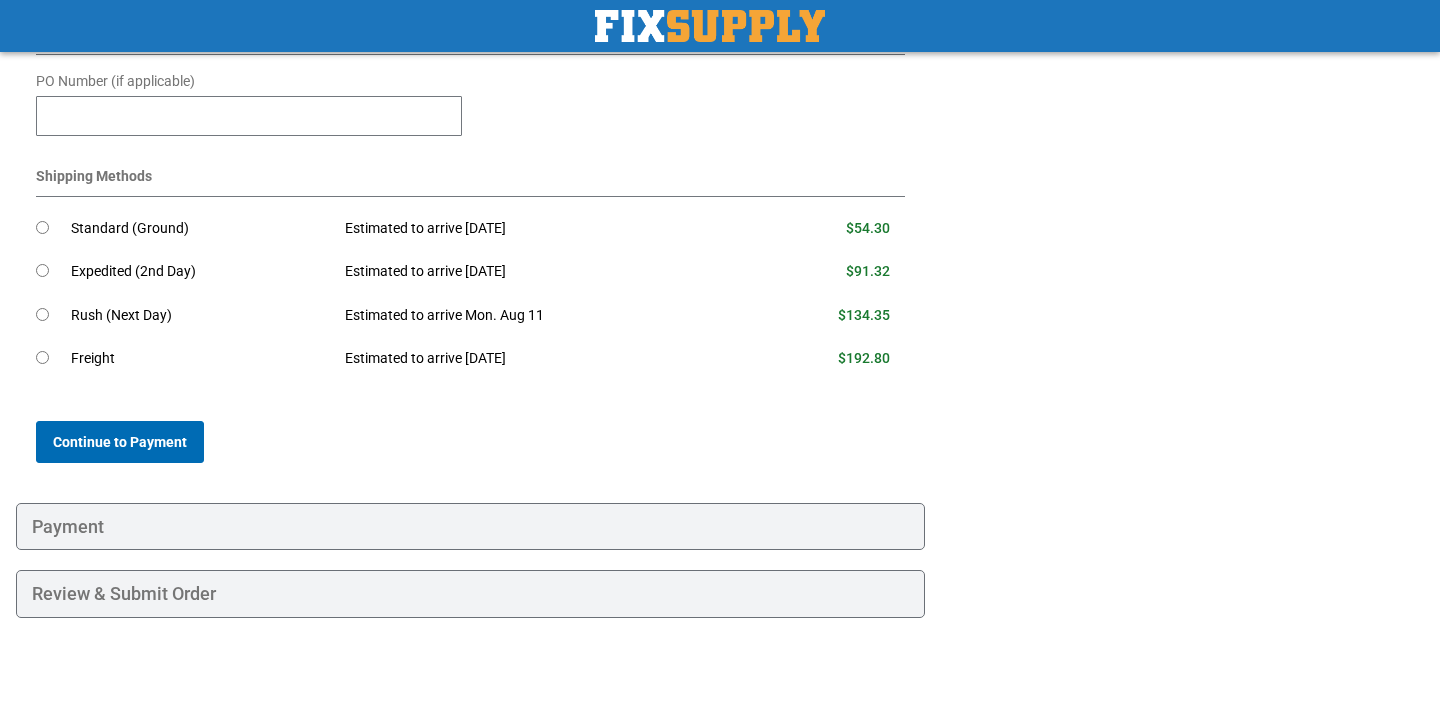click on "Continue to Payment" at bounding box center [120, 442] 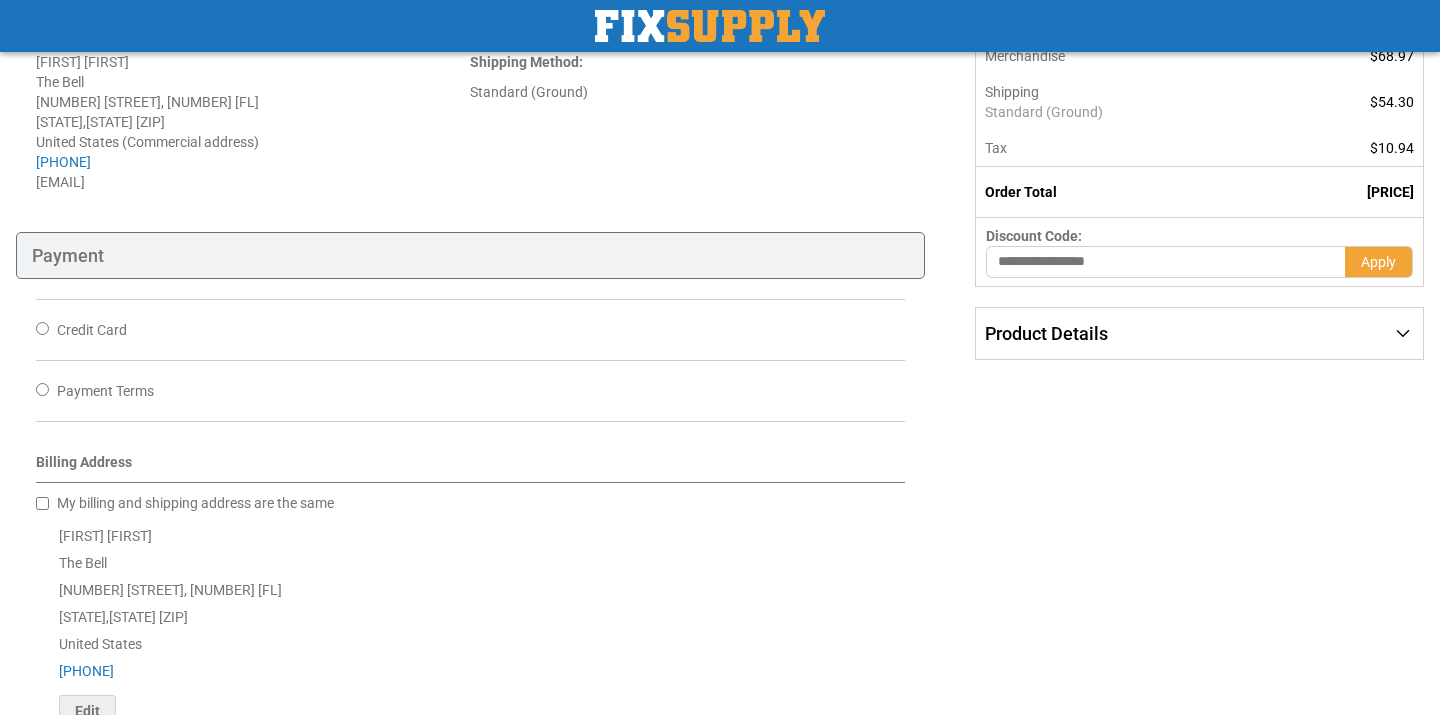 scroll, scrollTop: 306, scrollLeft: 0, axis: vertical 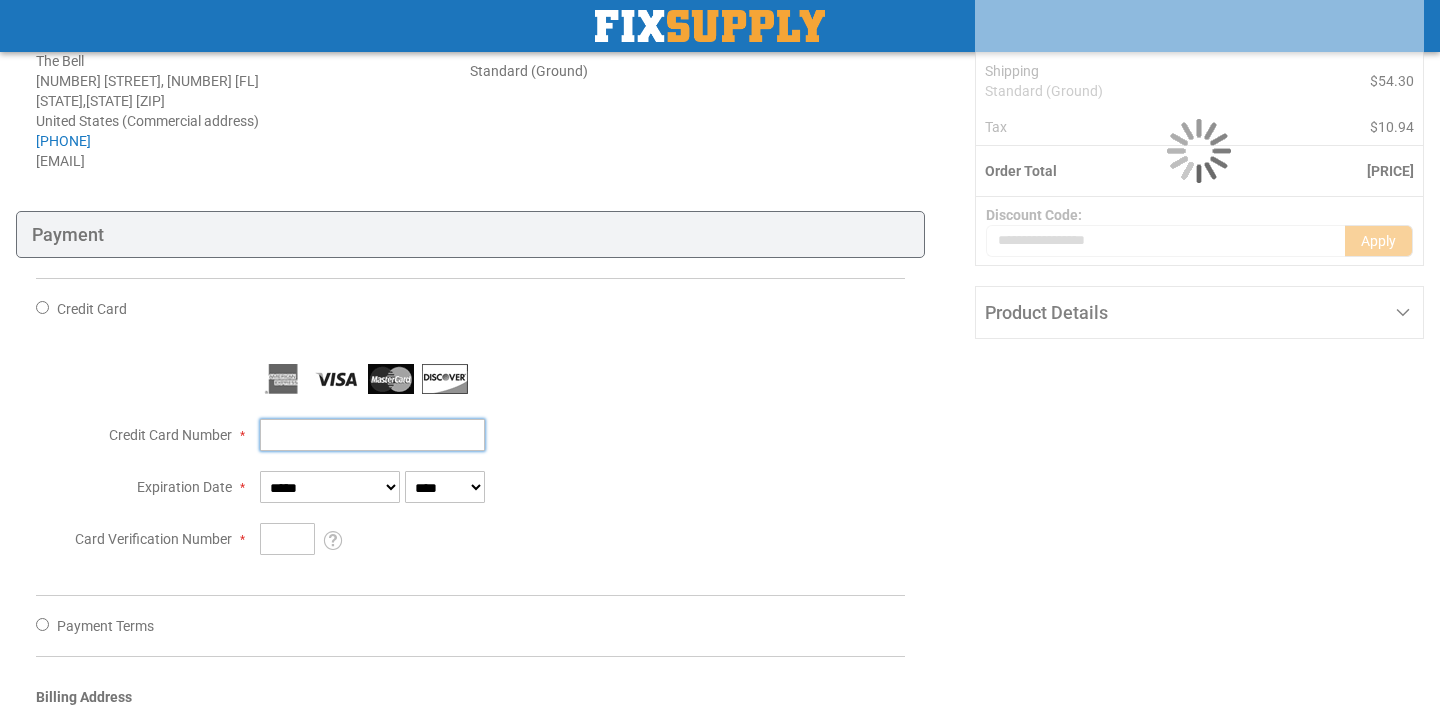 click on "Credit Card Number" at bounding box center [372, 435] 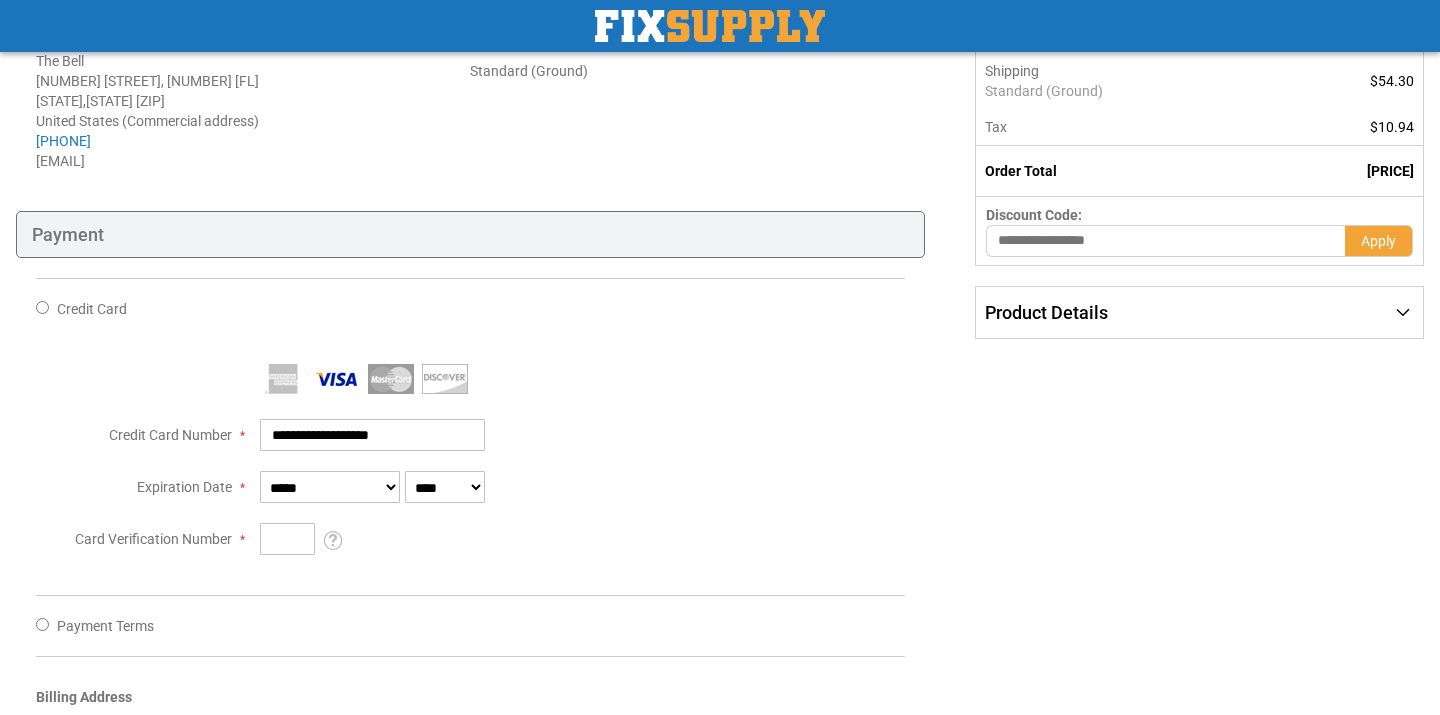 type on "**********" 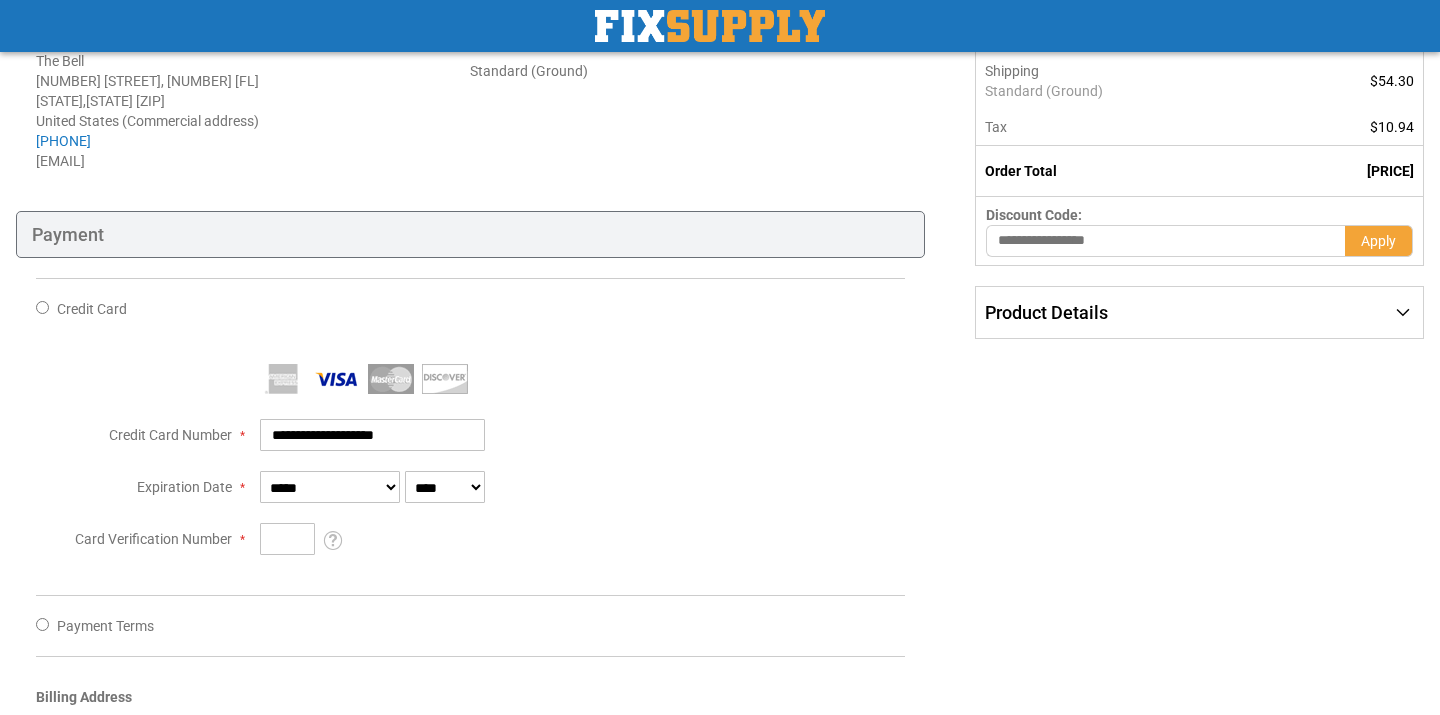 click on "**********" at bounding box center (582, 435) 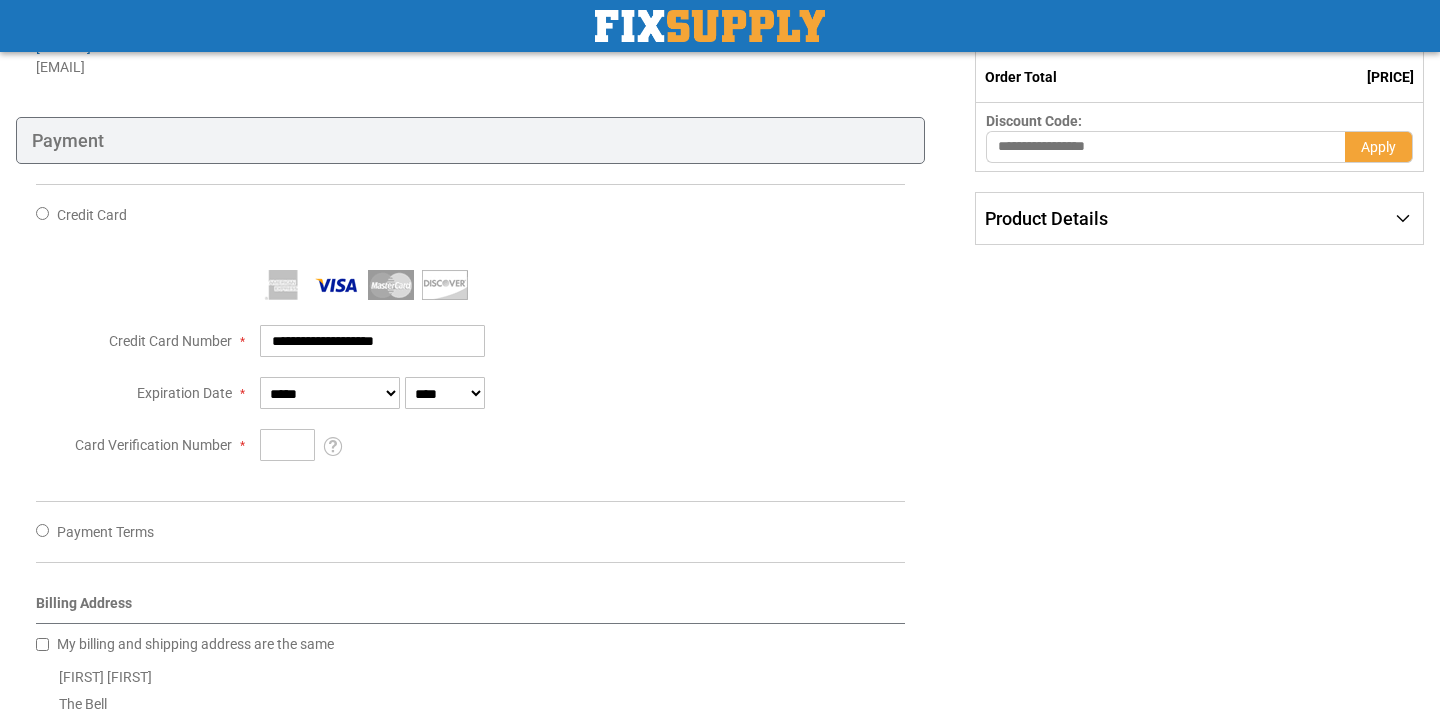 scroll, scrollTop: 404, scrollLeft: 0, axis: vertical 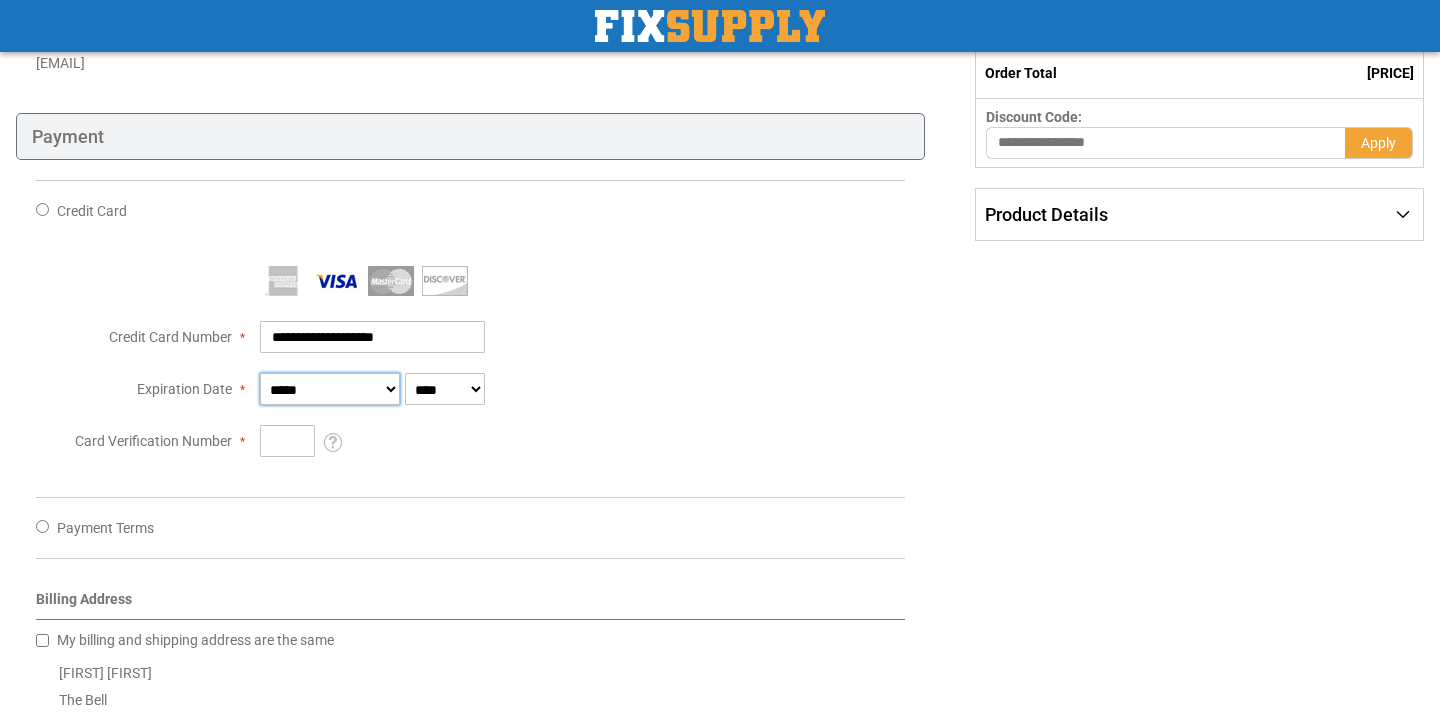 click on "**********" at bounding box center (330, 389) 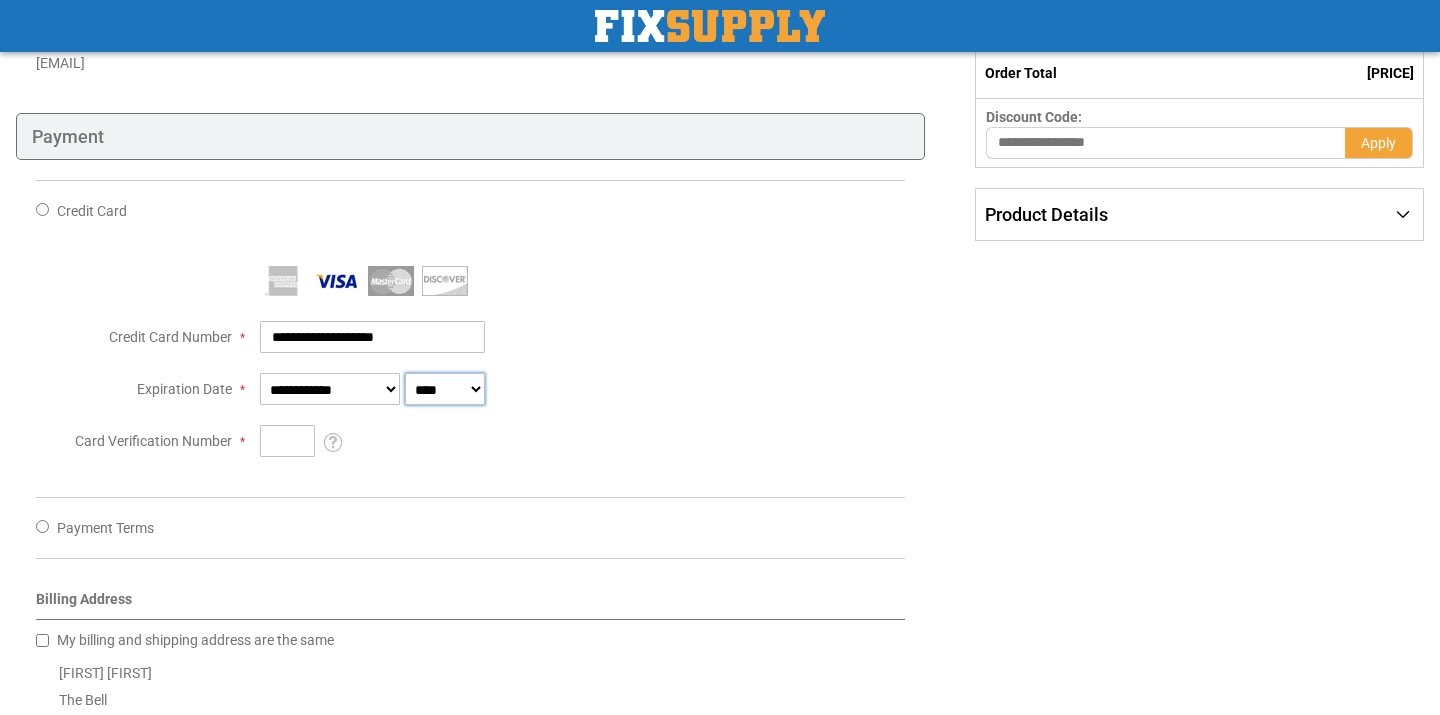 click on "**** **** **** **** **** **** **** **** **** **** **** ****" at bounding box center (445, 389) 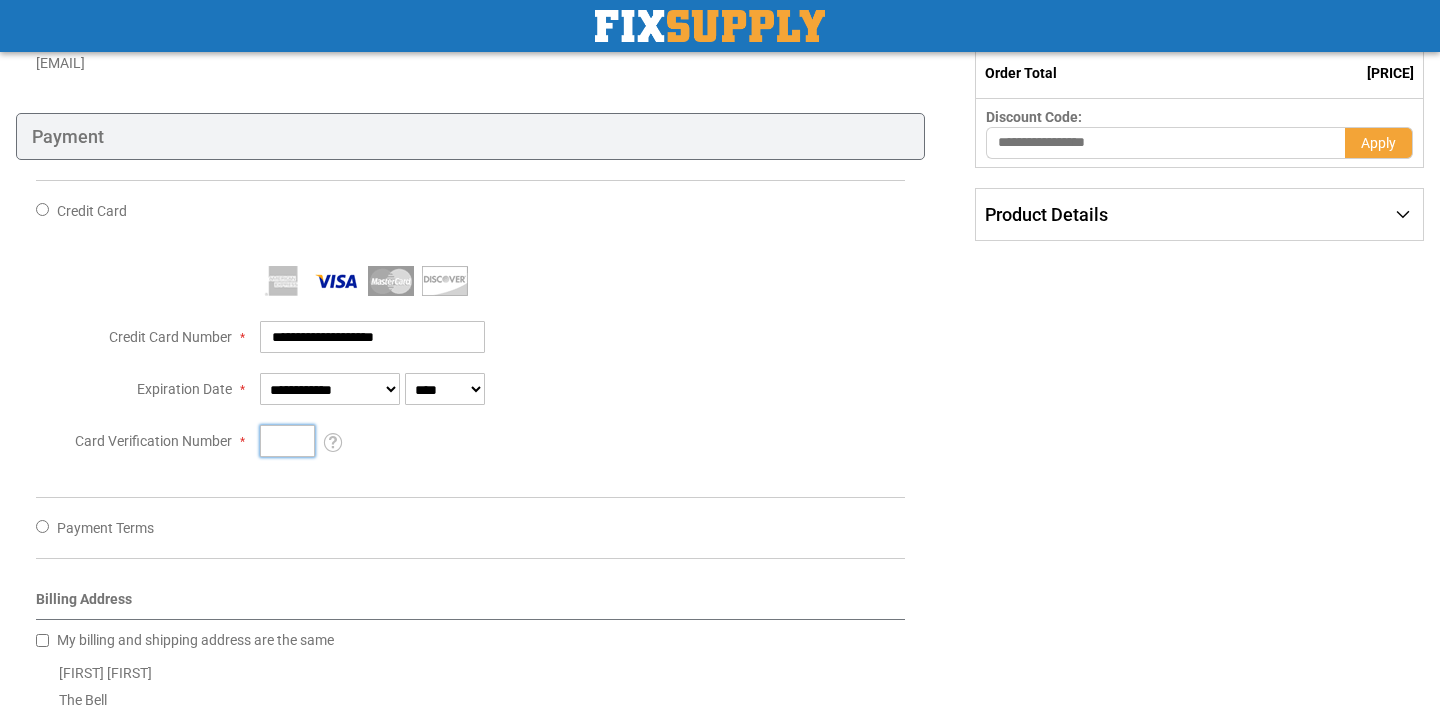 click on "Card Verification Number" at bounding box center (287, 441) 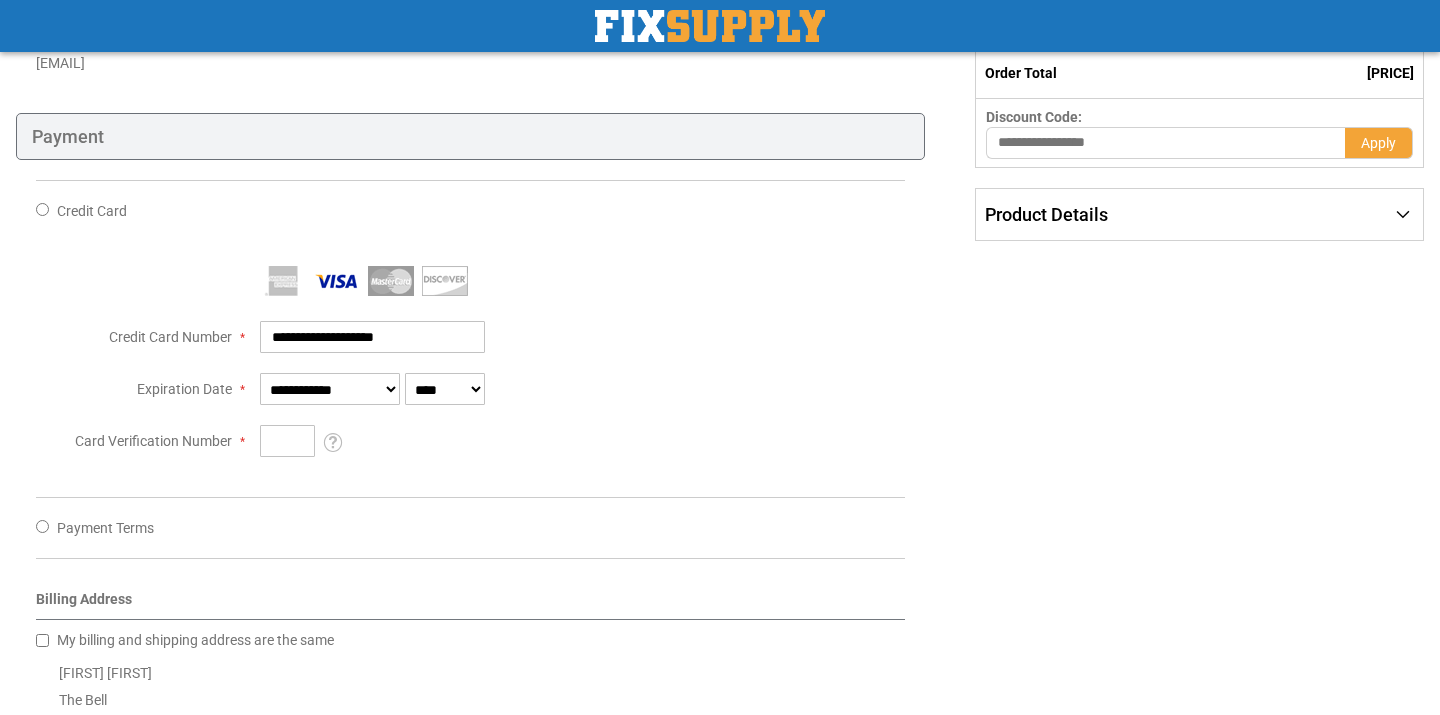 click at bounding box center [470, 371] 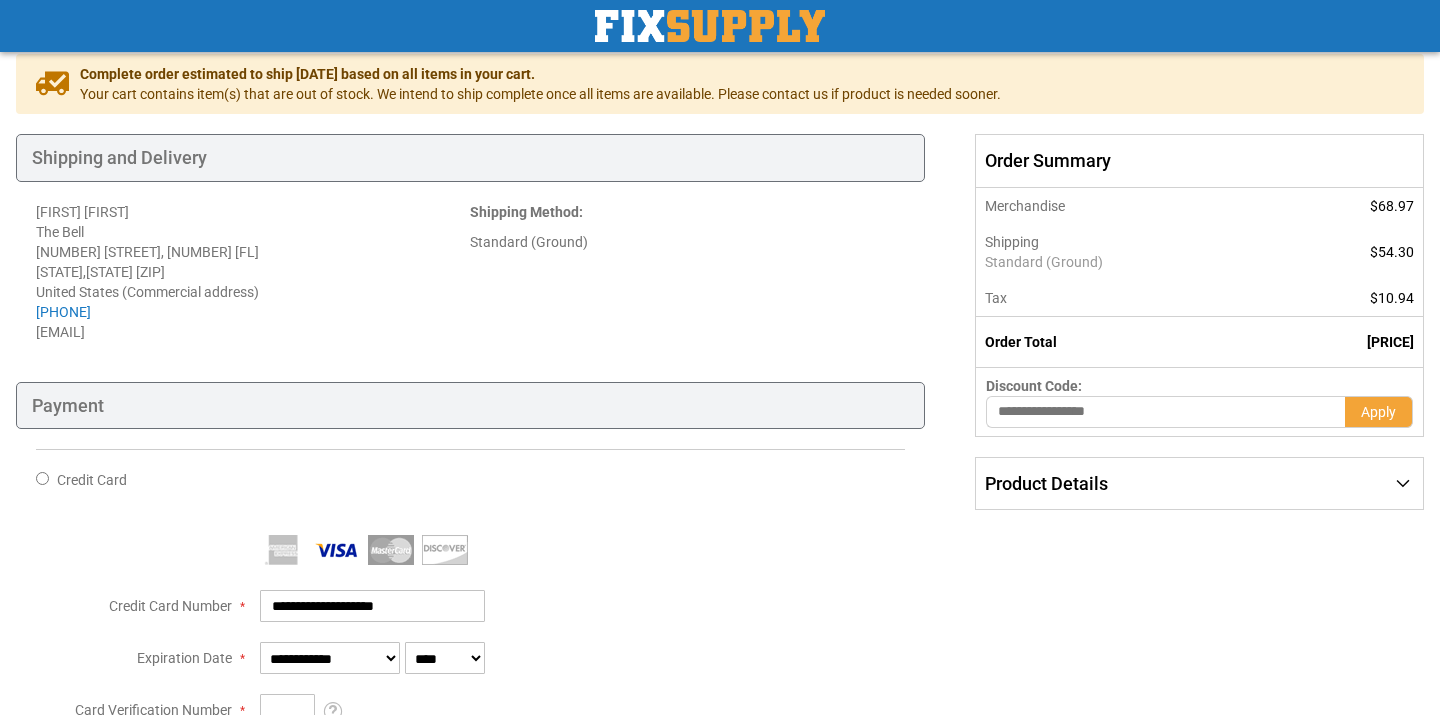 scroll, scrollTop: 144, scrollLeft: 0, axis: vertical 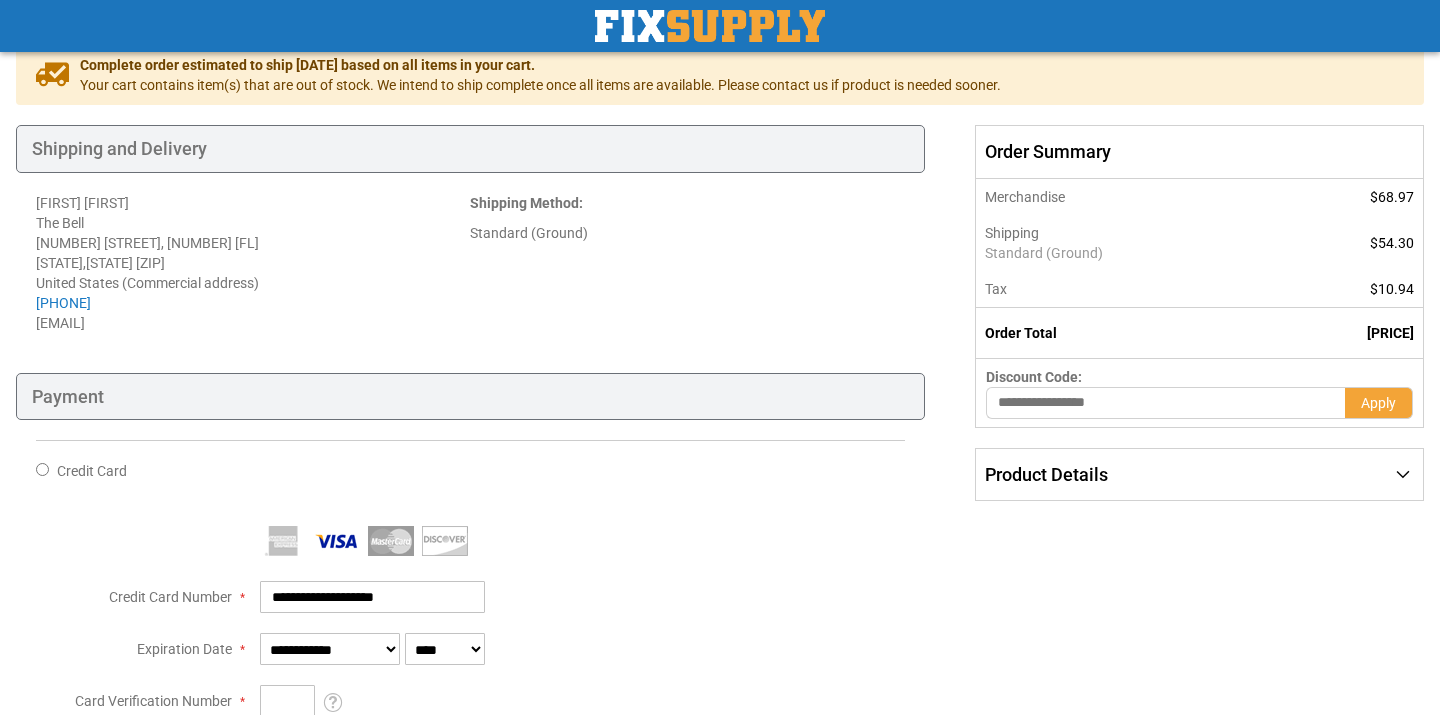 click on "Product Details" at bounding box center (1199, 475) 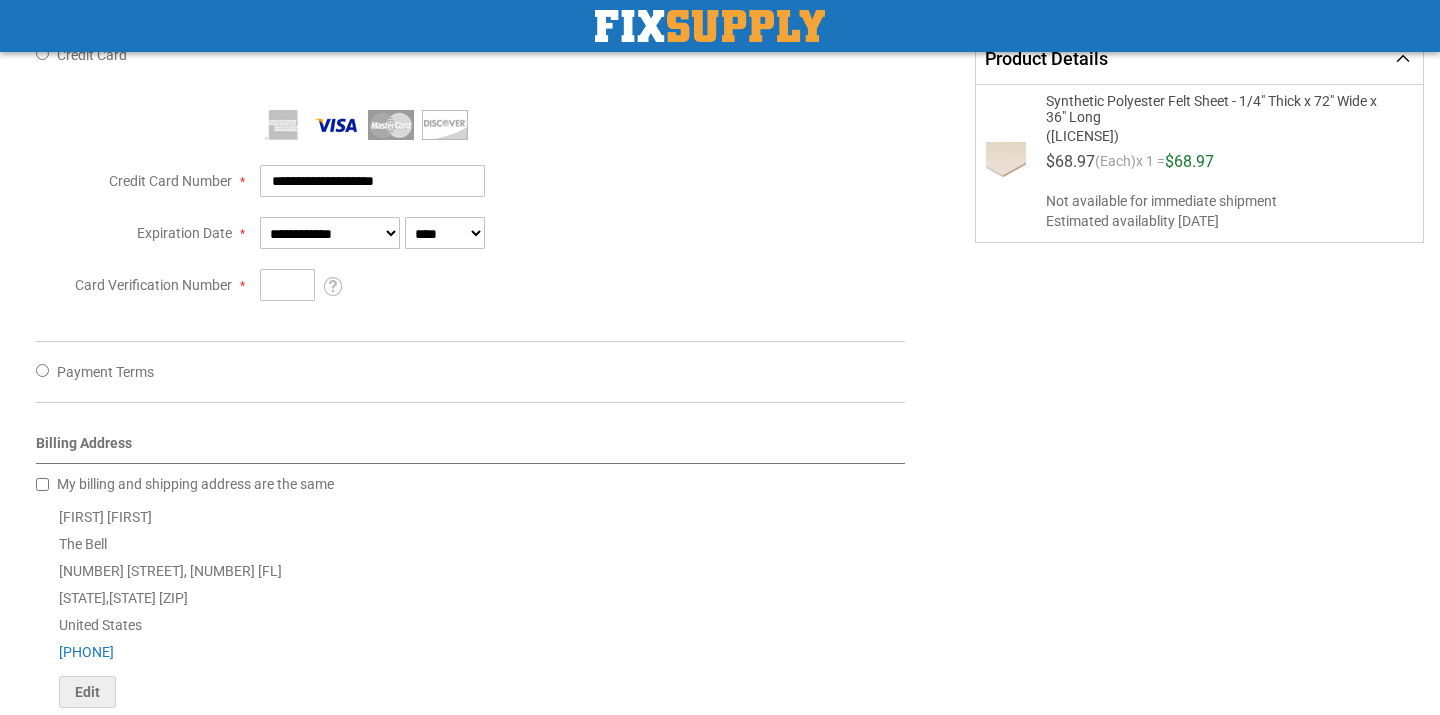 scroll, scrollTop: 830, scrollLeft: 0, axis: vertical 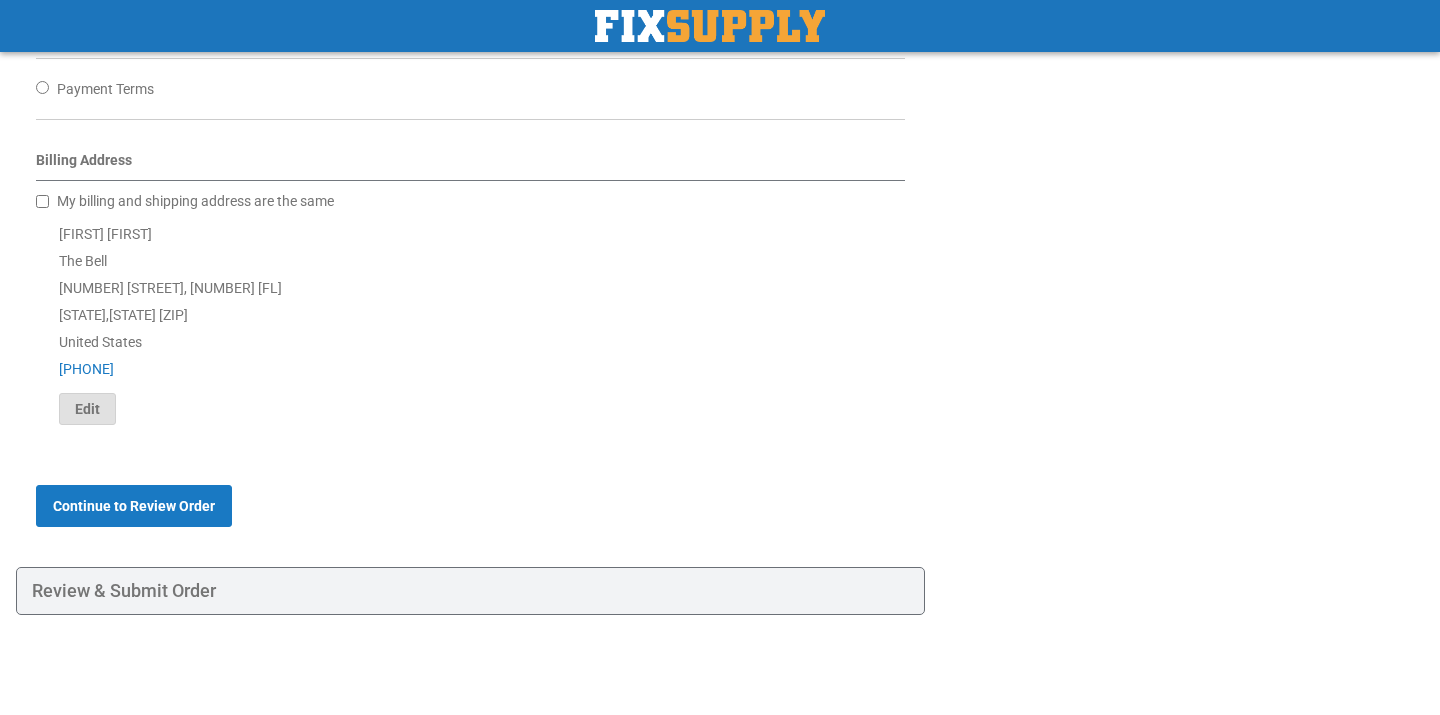 click on "Edit" at bounding box center (87, 409) 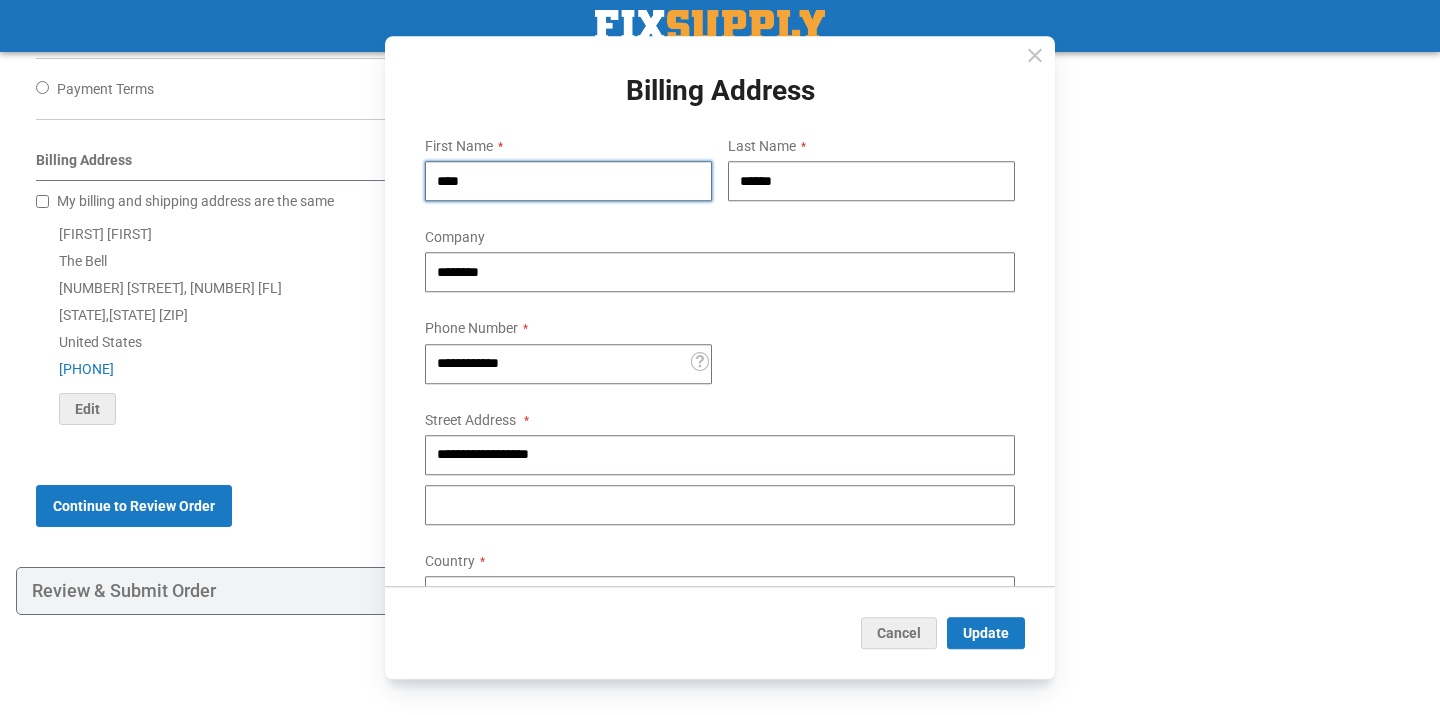 drag, startPoint x: 479, startPoint y: 185, endPoint x: 362, endPoint y: 185, distance: 117 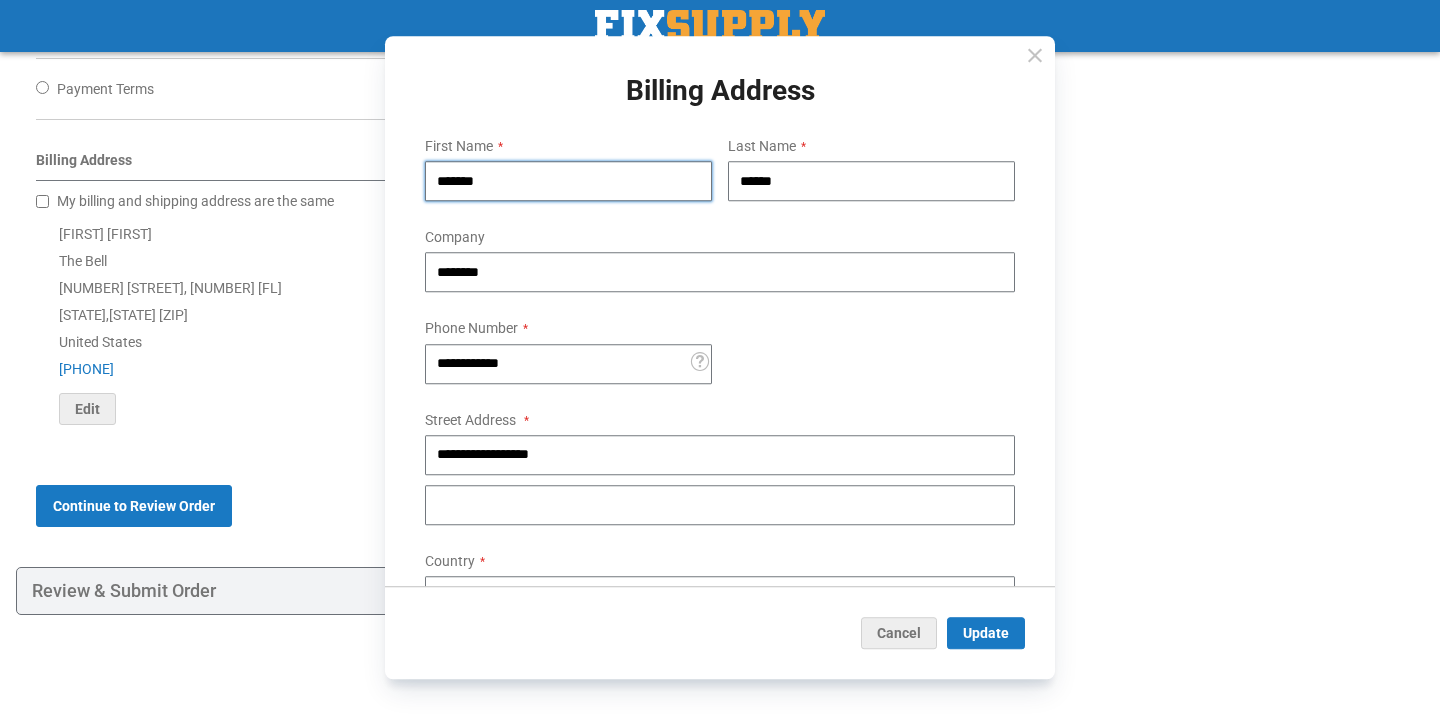 type on "*******" 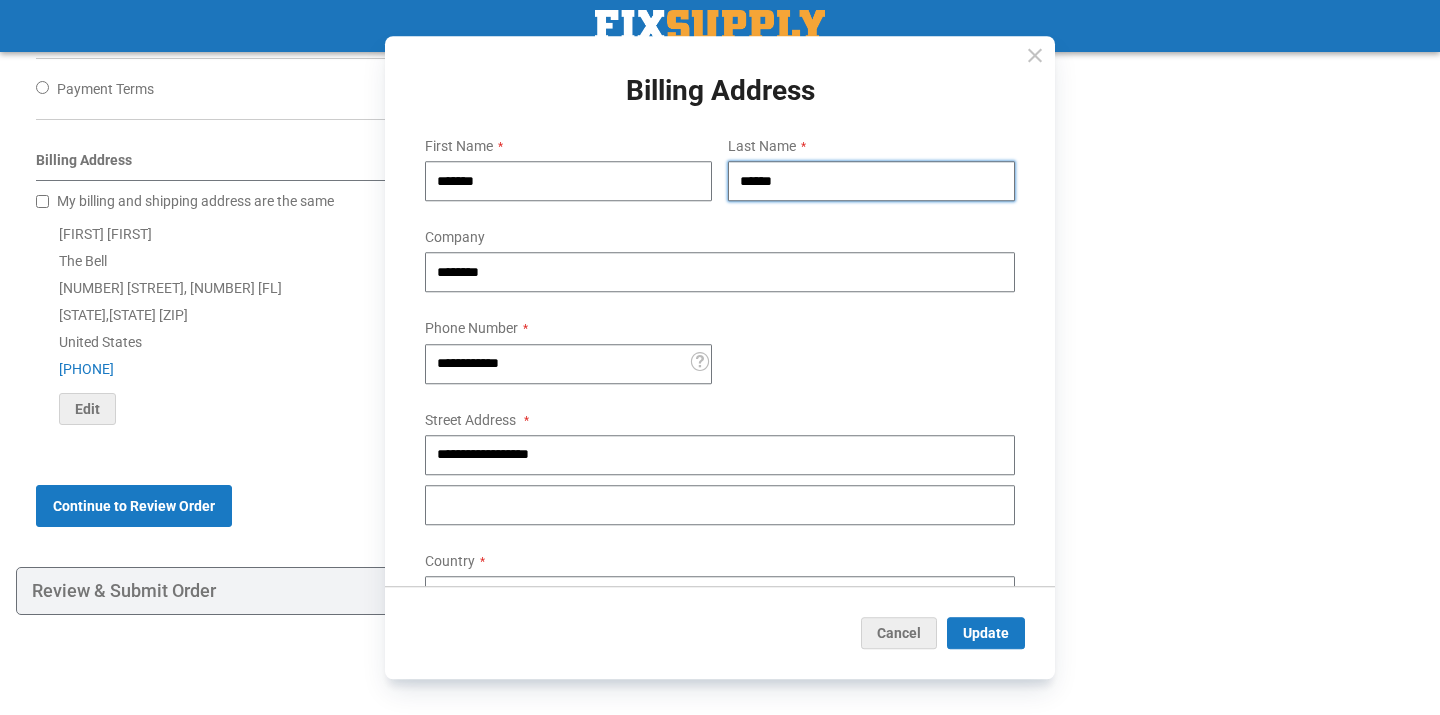 click on "******" at bounding box center [871, 182] 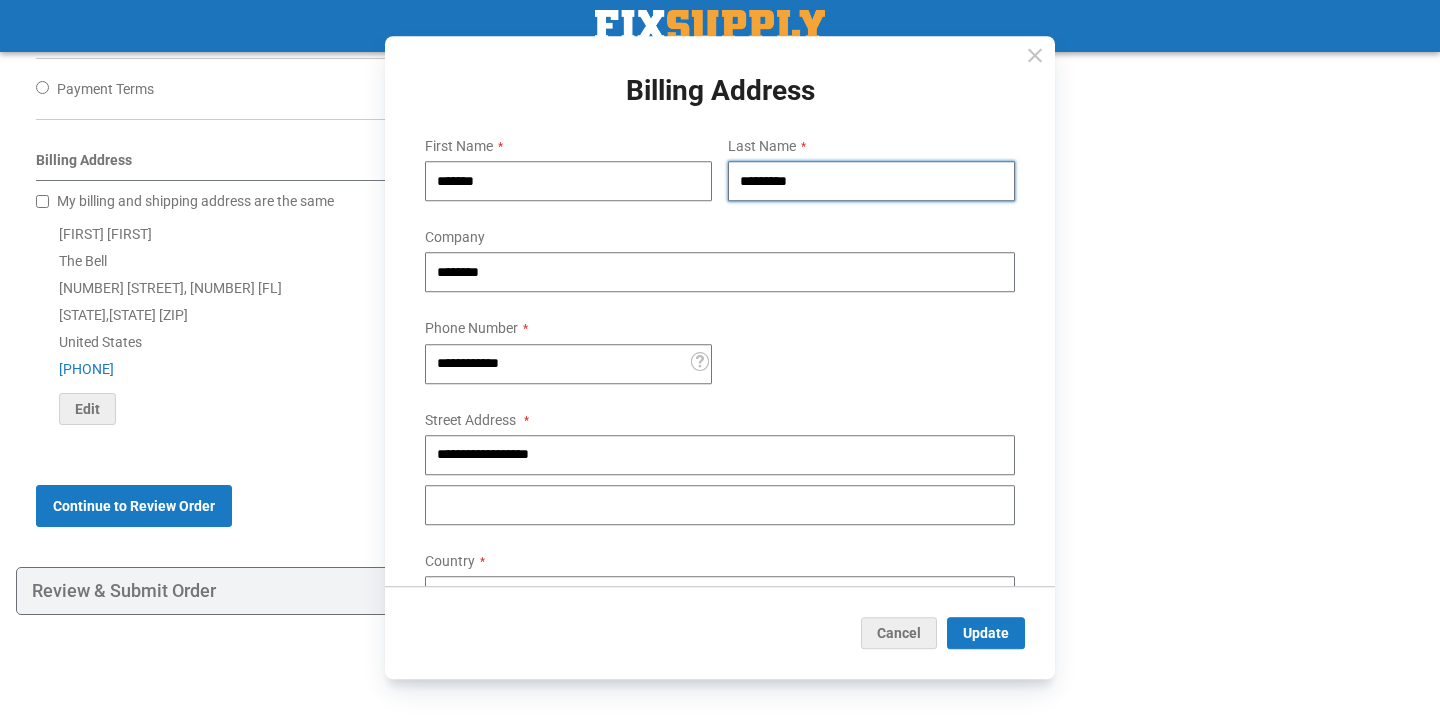 type on "*********" 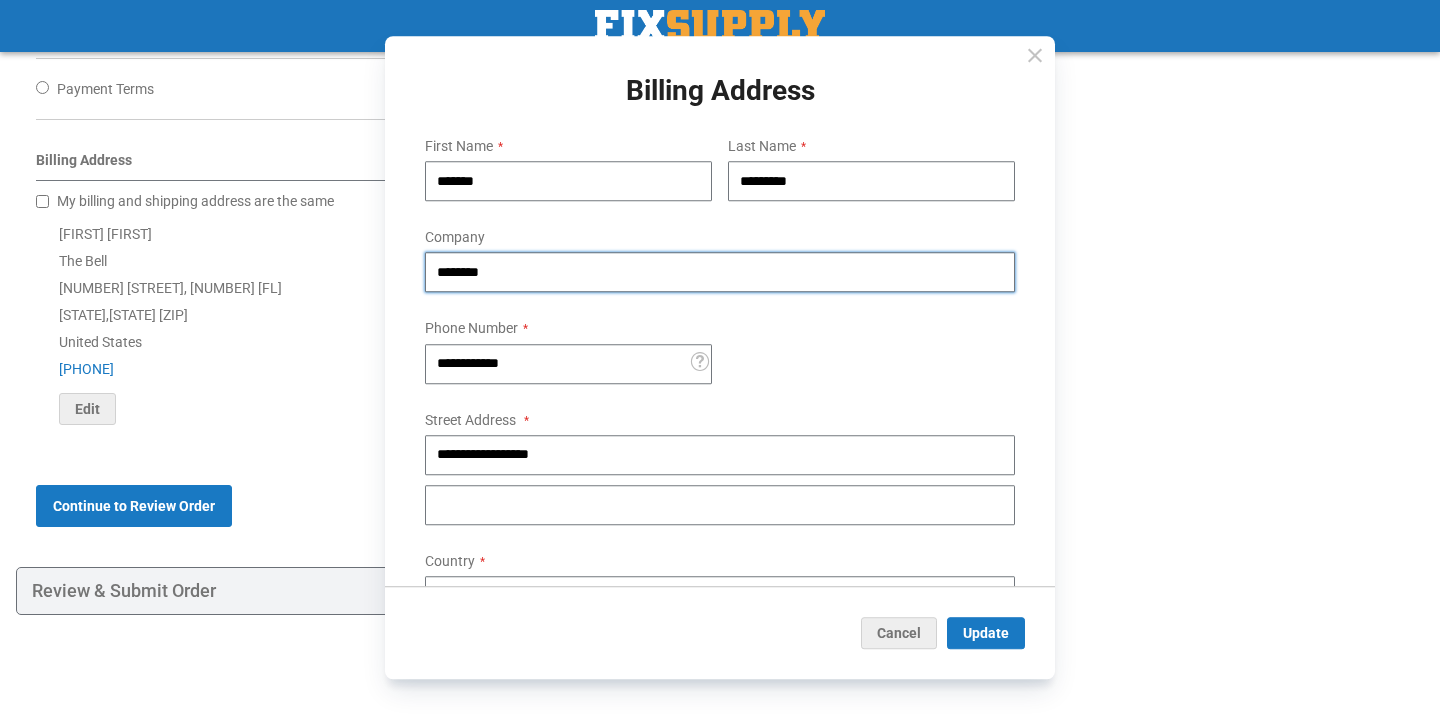 click on "********" at bounding box center (720, 273) 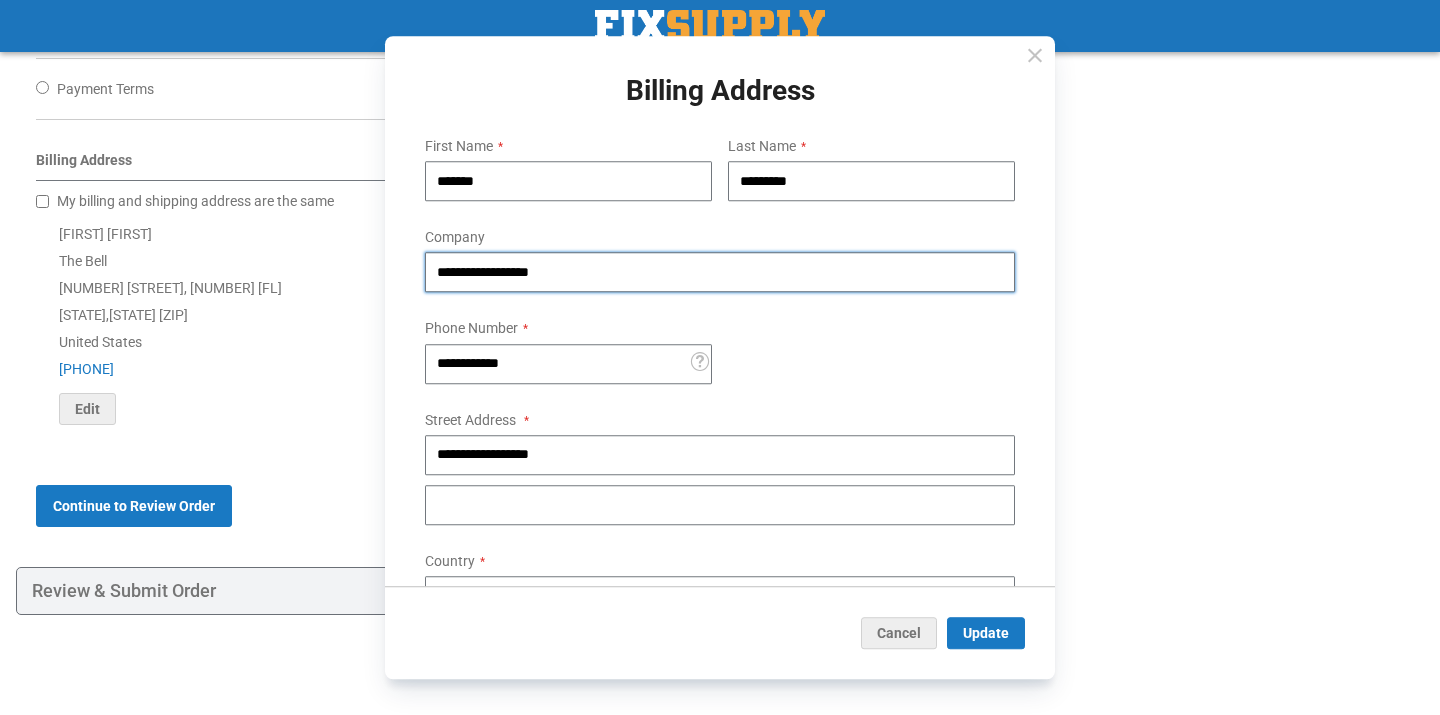 type on "**********" 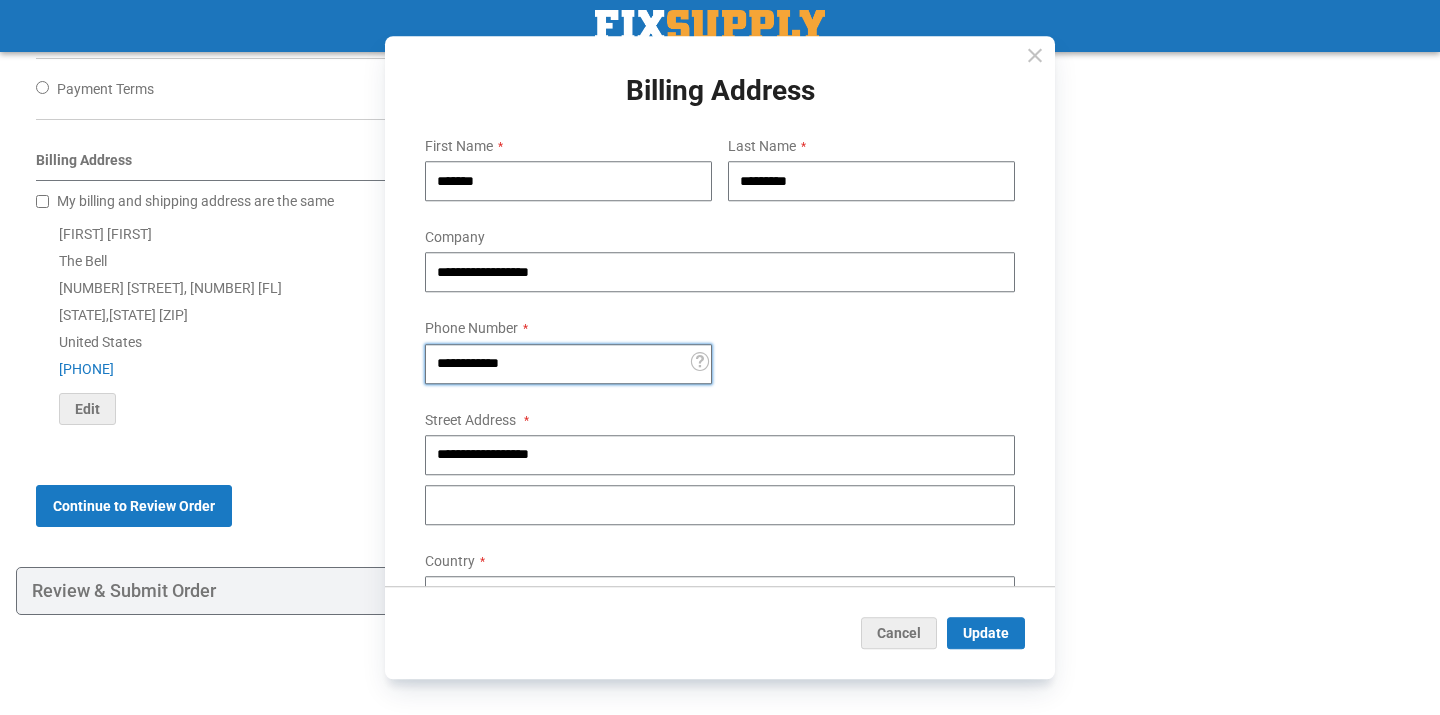 drag, startPoint x: 553, startPoint y: 364, endPoint x: 331, endPoint y: 364, distance: 222 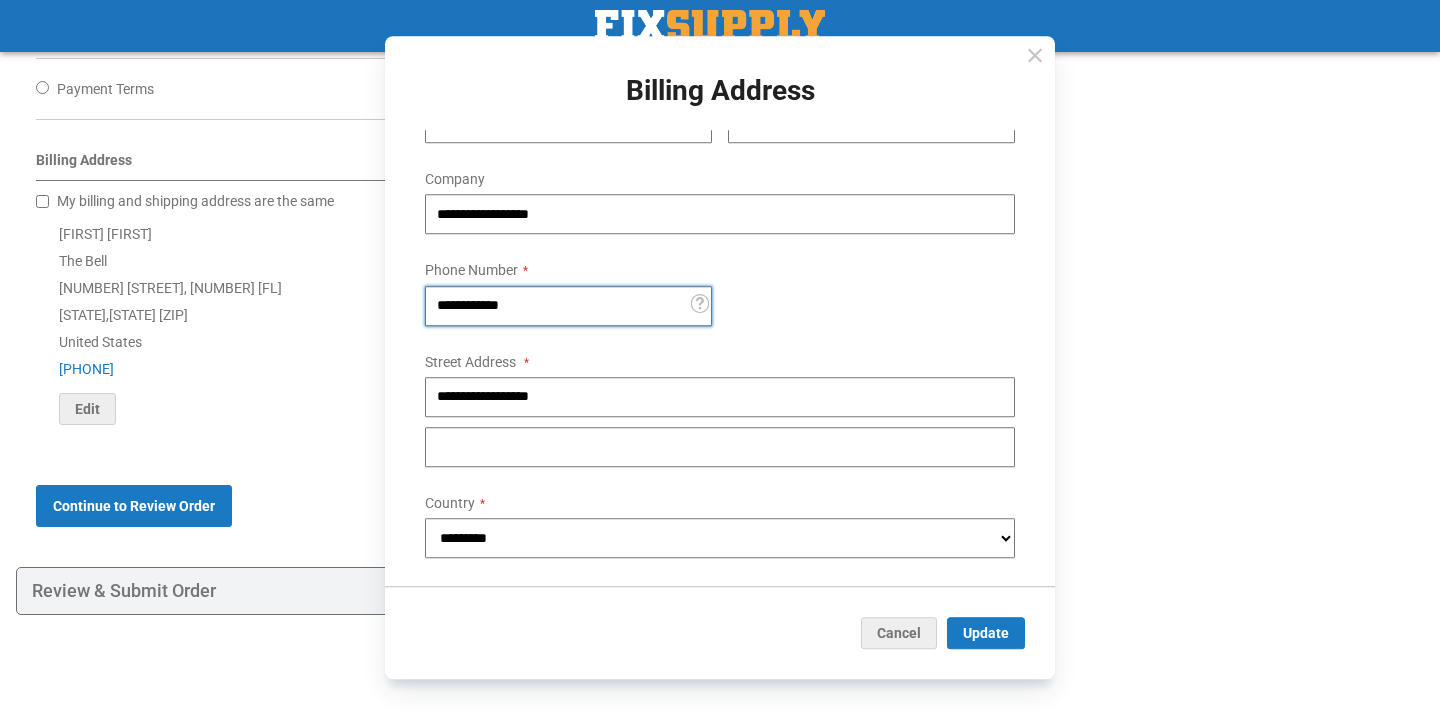scroll, scrollTop: 180, scrollLeft: 0, axis: vertical 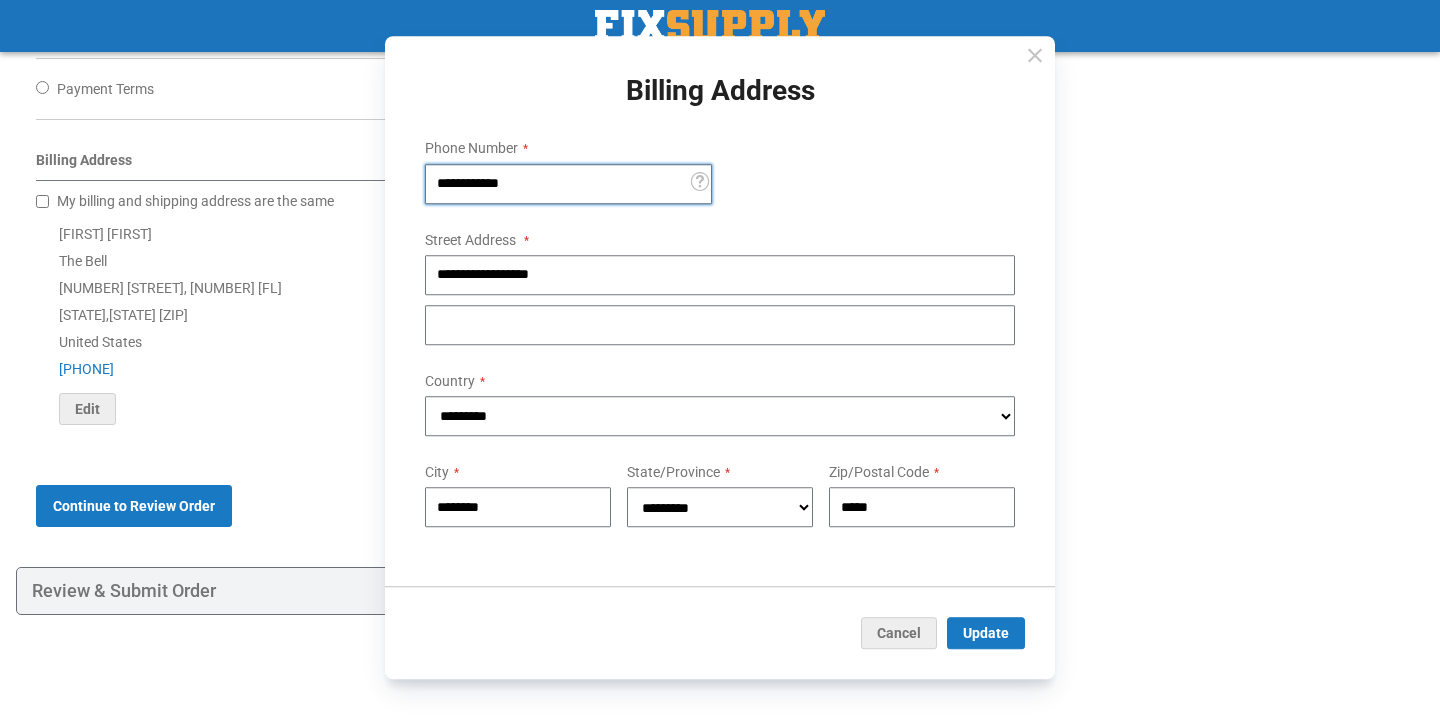 type on "**********" 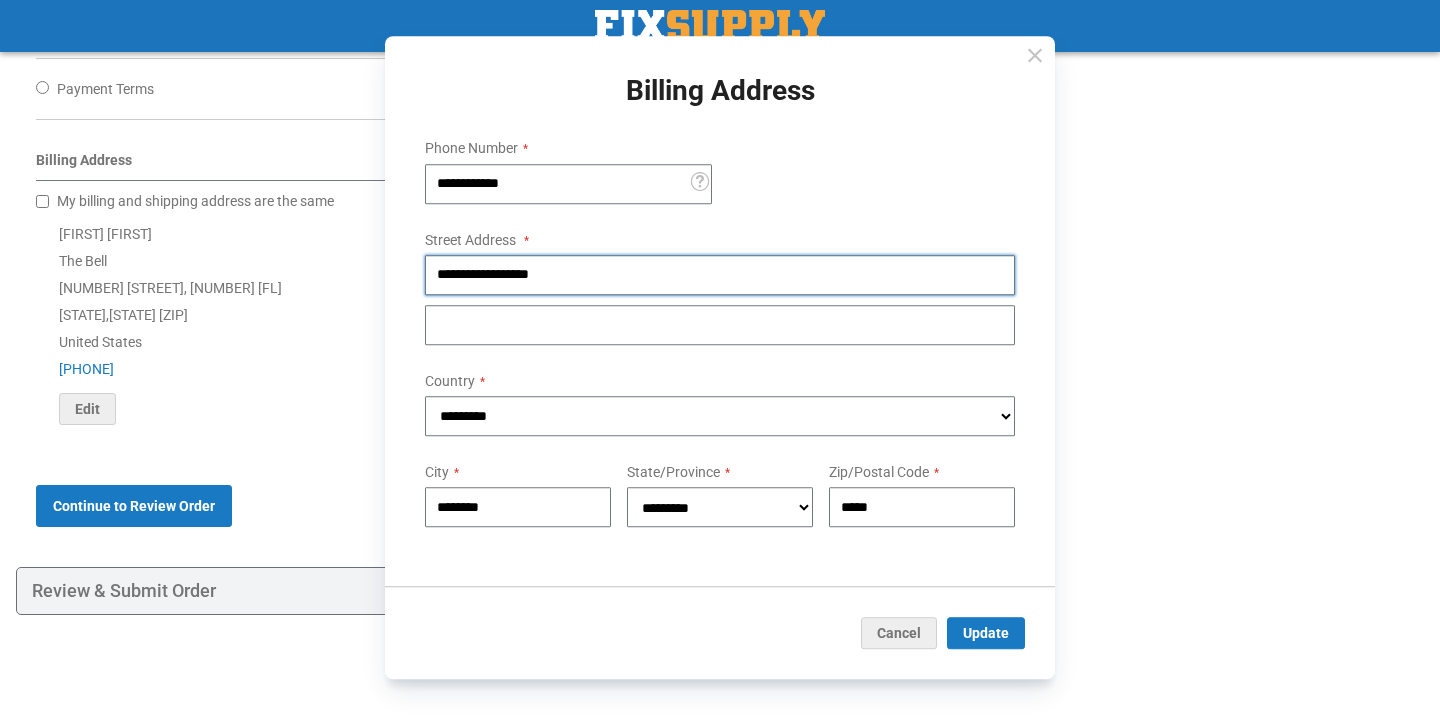 drag, startPoint x: 569, startPoint y: 266, endPoint x: 442, endPoint y: 263, distance: 127.03543 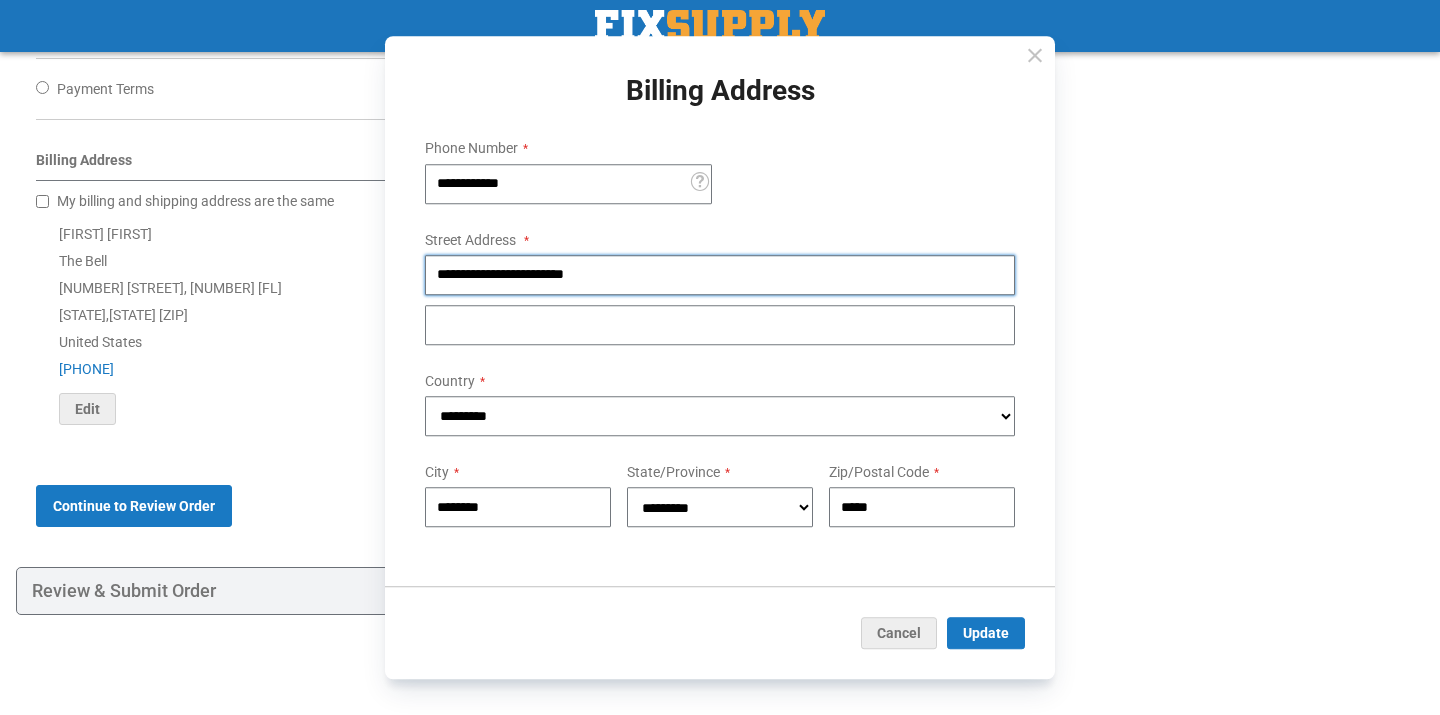 type on "**********" 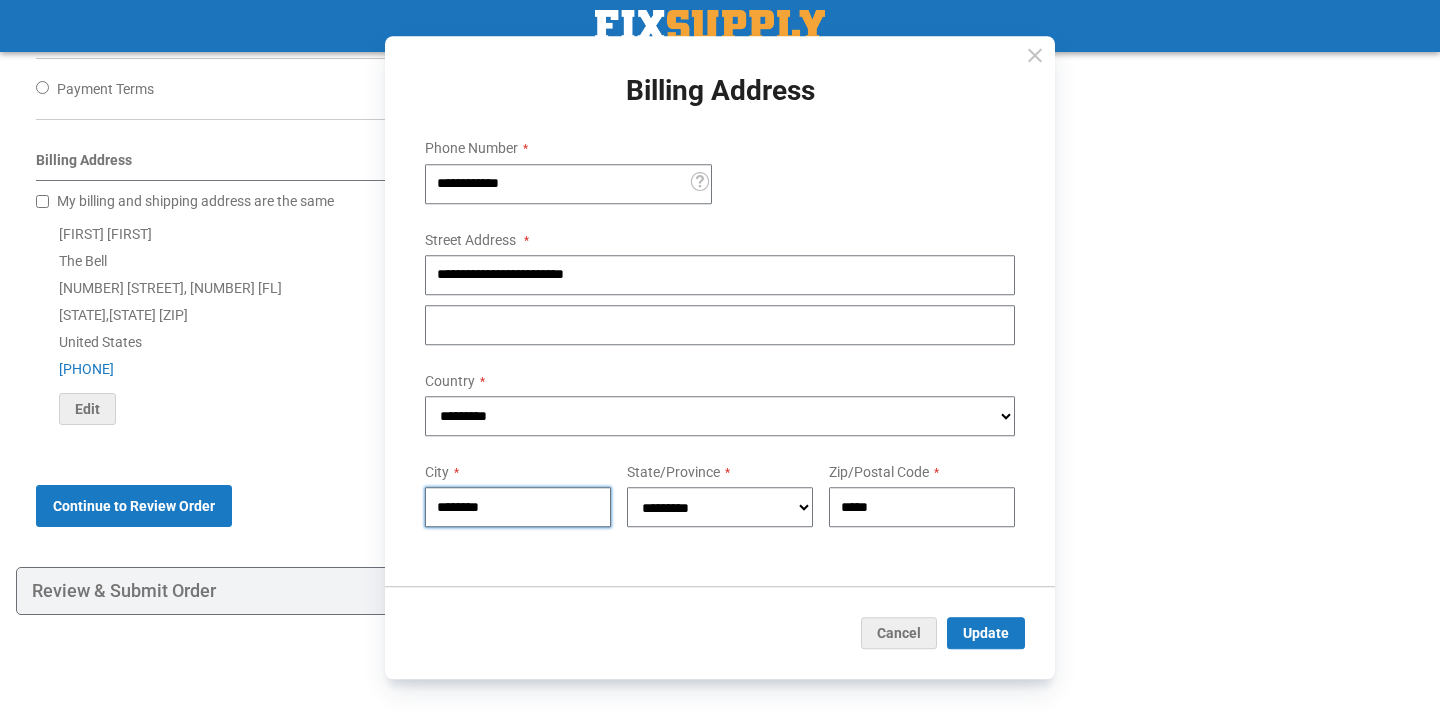click on "********" at bounding box center (518, 507) 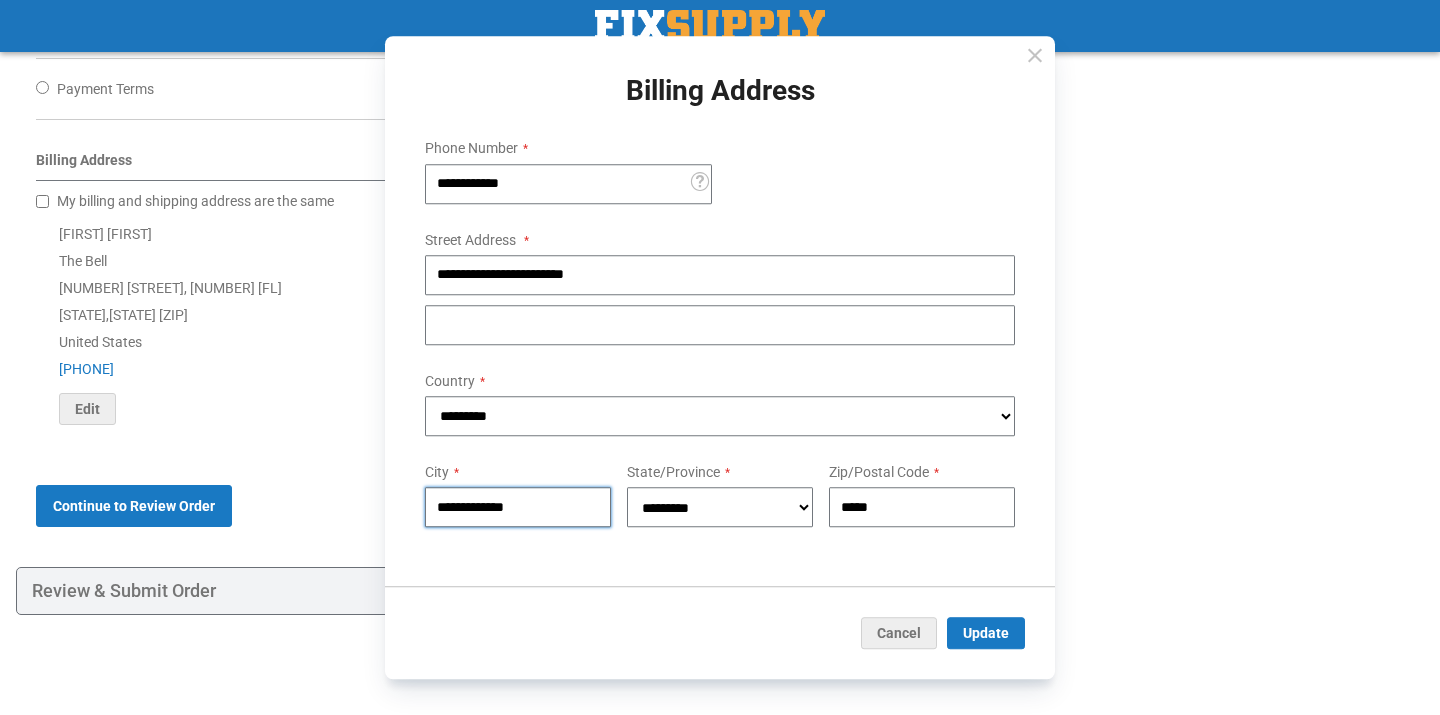 type on "**********" 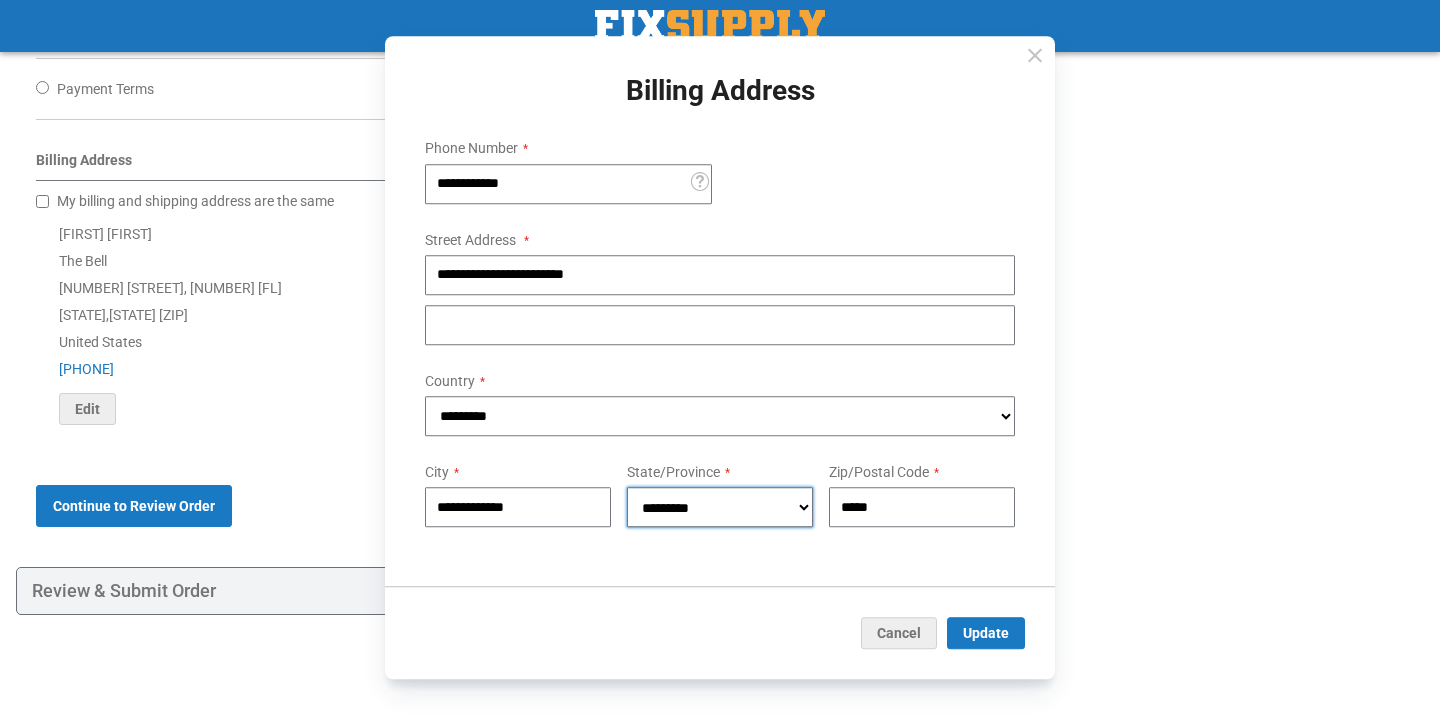 click on "**********" at bounding box center [720, 507] 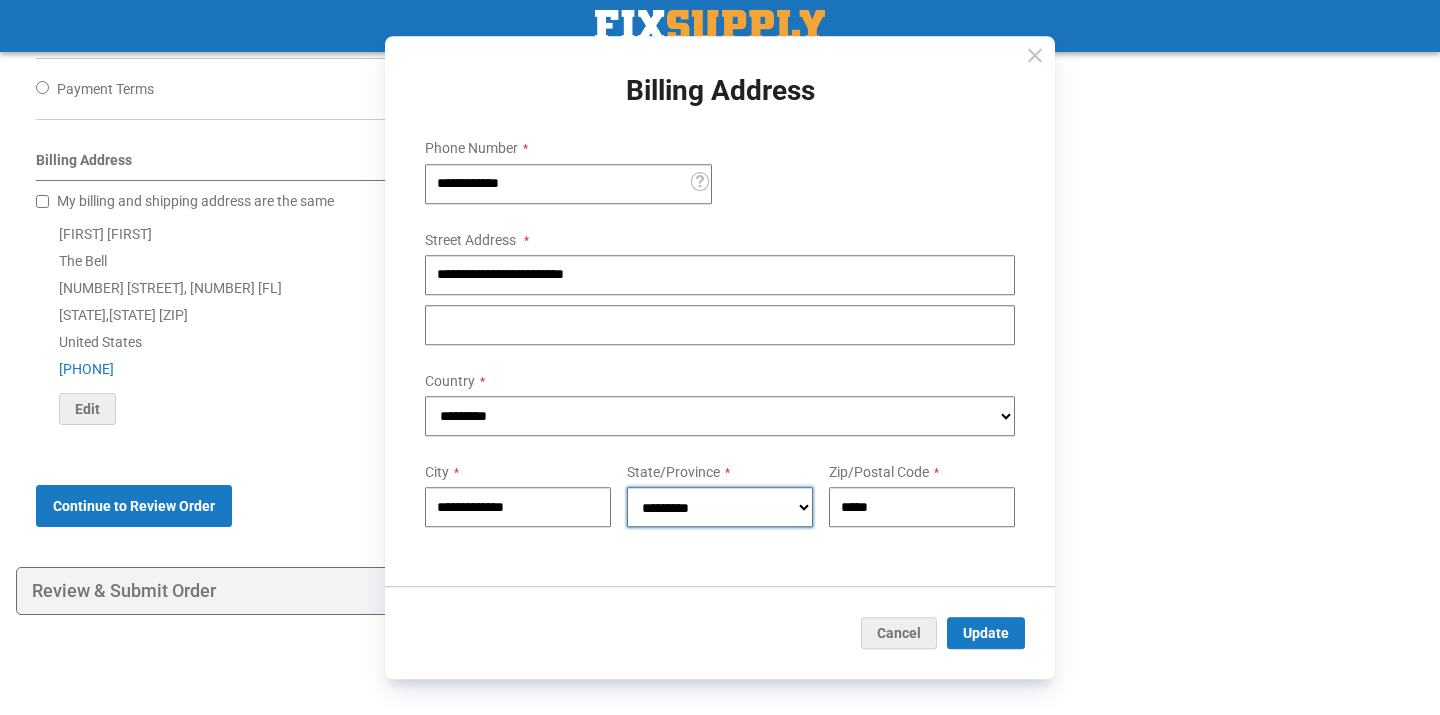 select on "**" 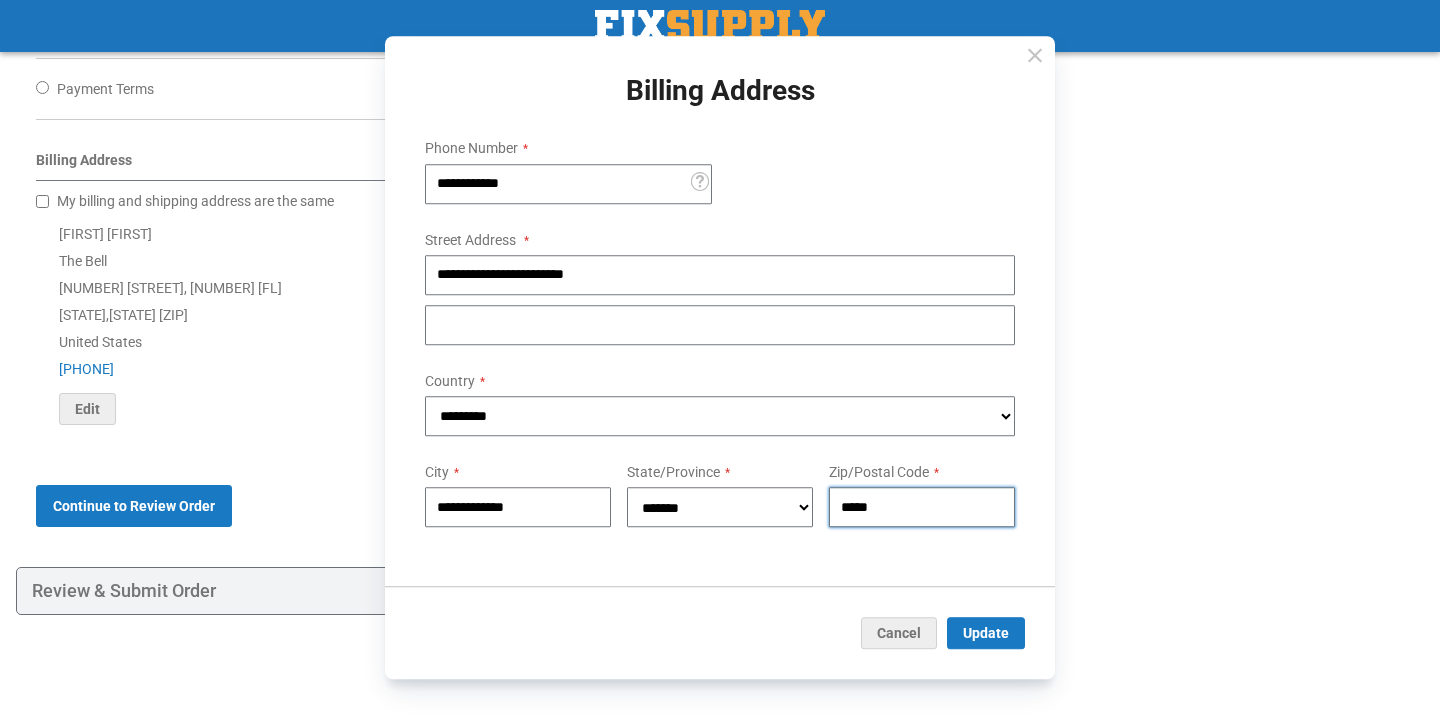 drag, startPoint x: 928, startPoint y: 497, endPoint x: 754, endPoint y: 497, distance: 174 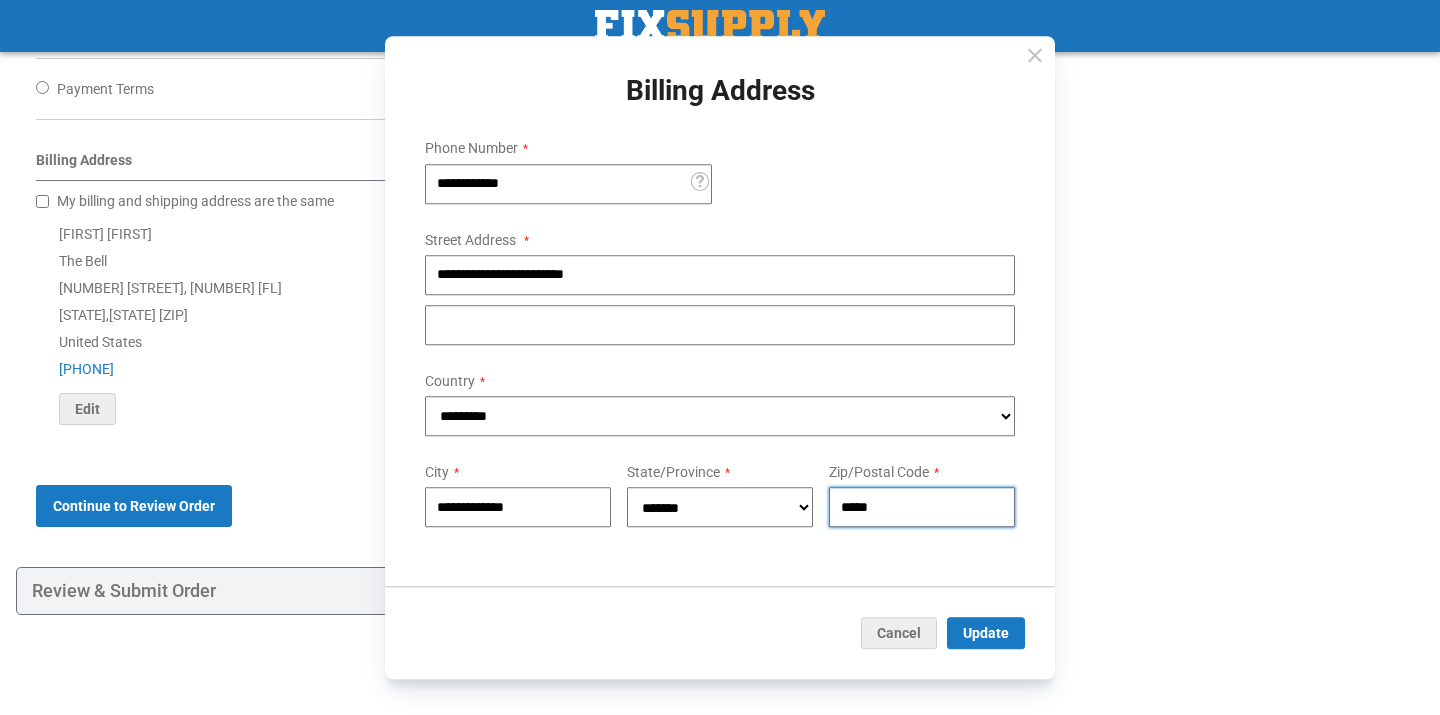 type on "*****" 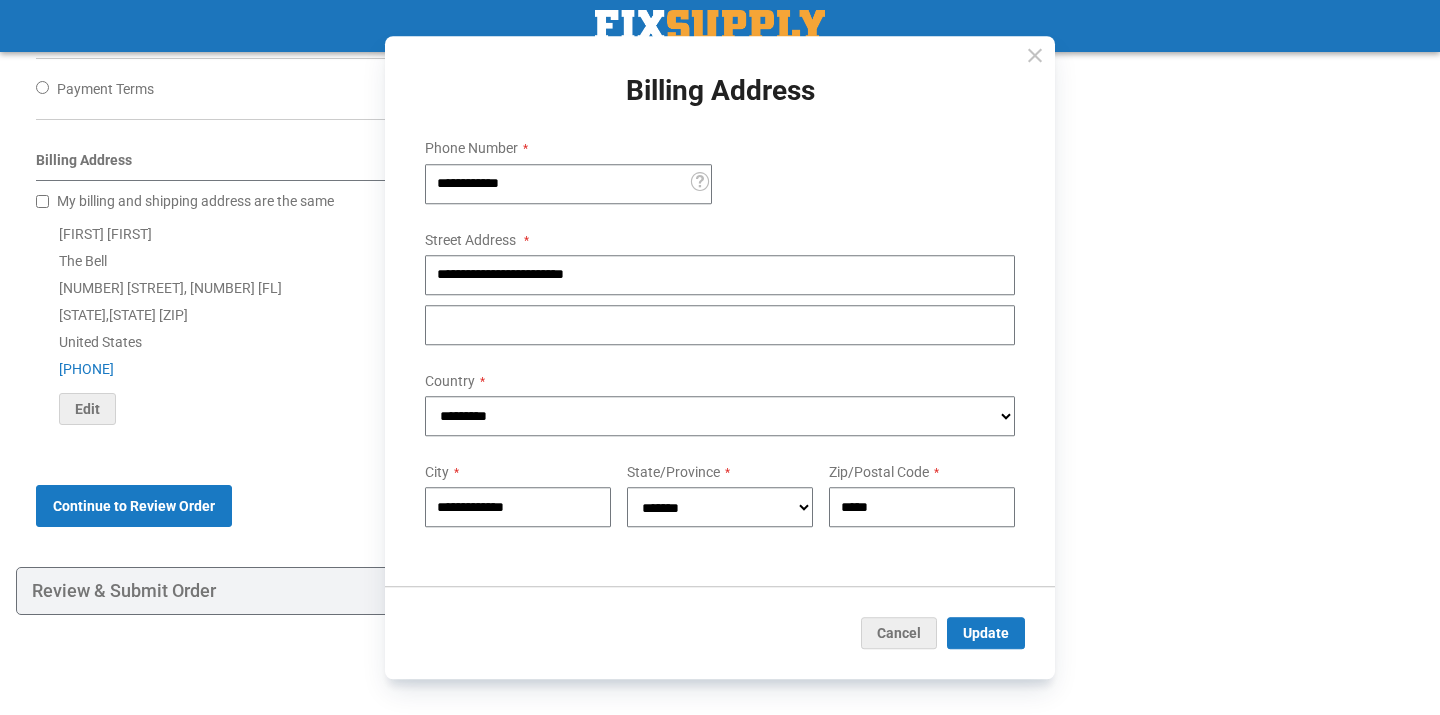 click on "**********" at bounding box center [720, 359] 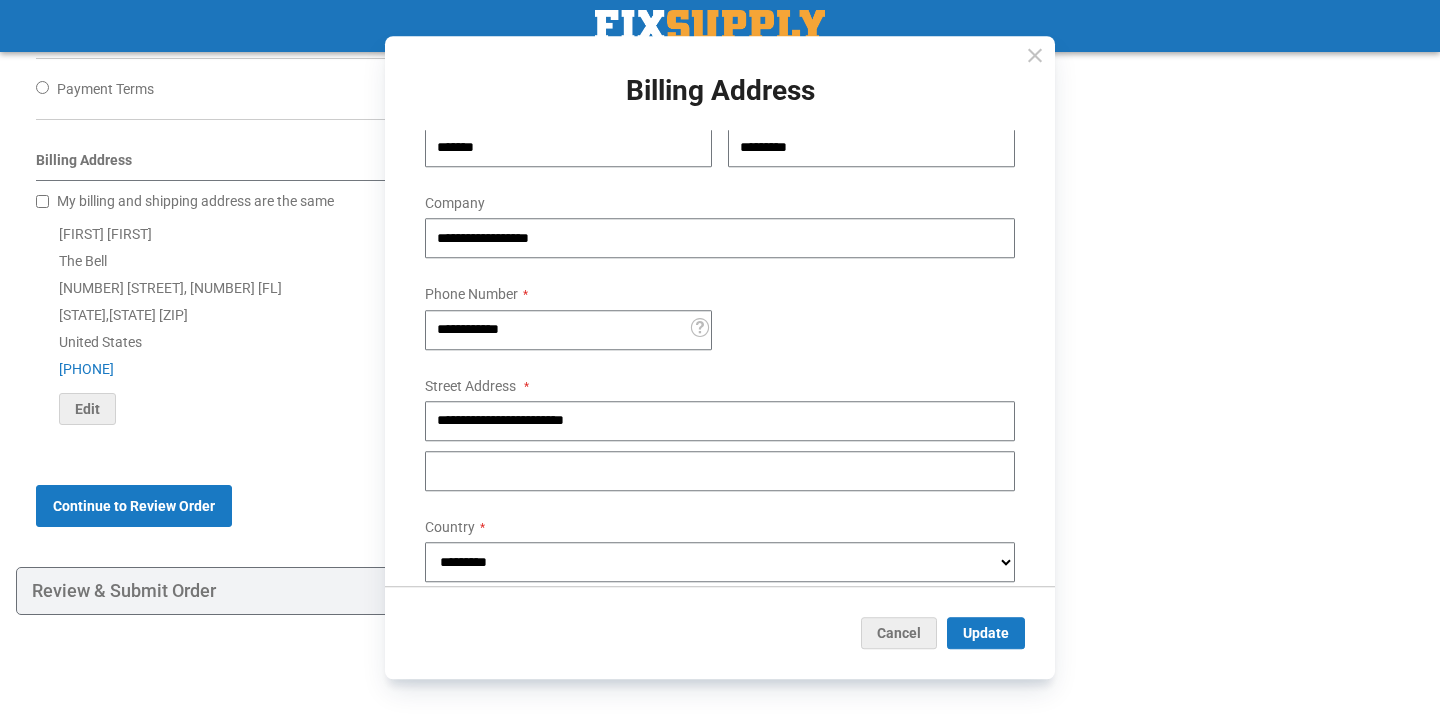scroll, scrollTop: 0, scrollLeft: 0, axis: both 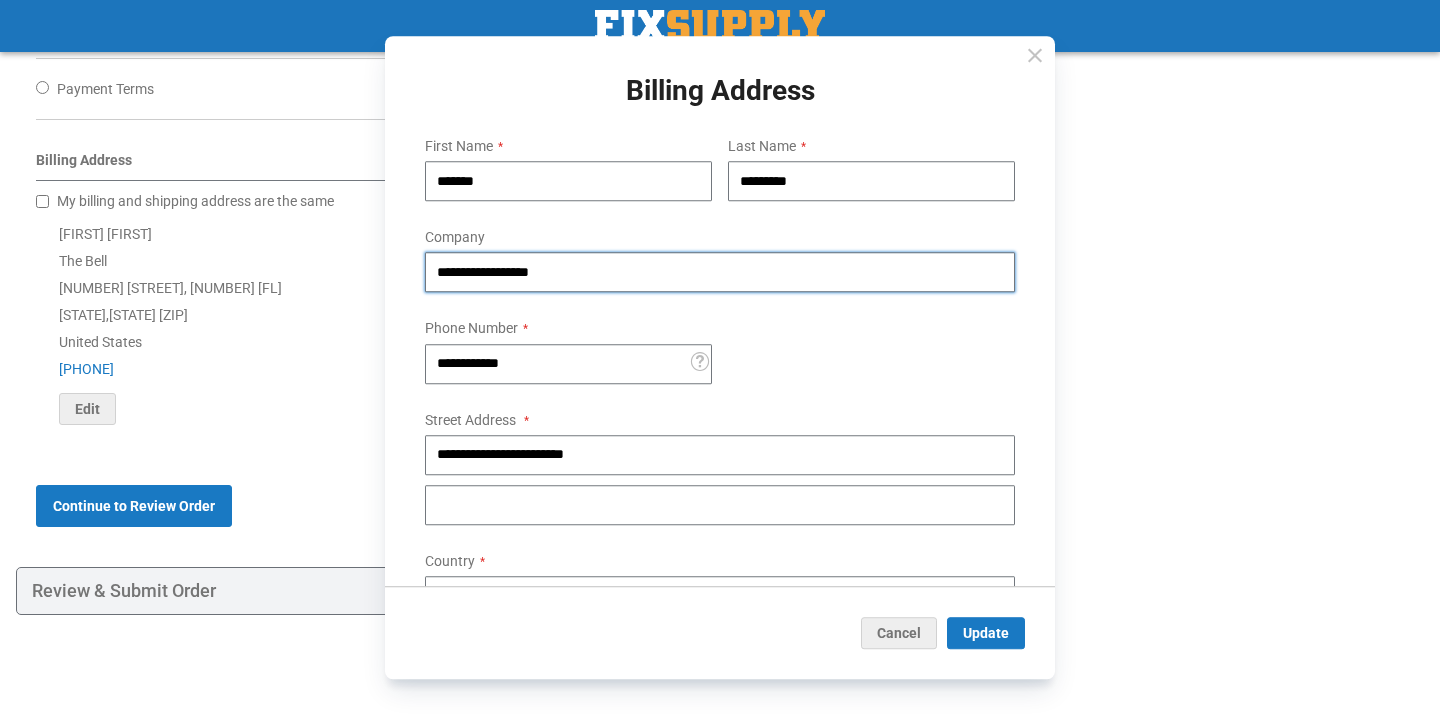 click on "**********" at bounding box center [720, 273] 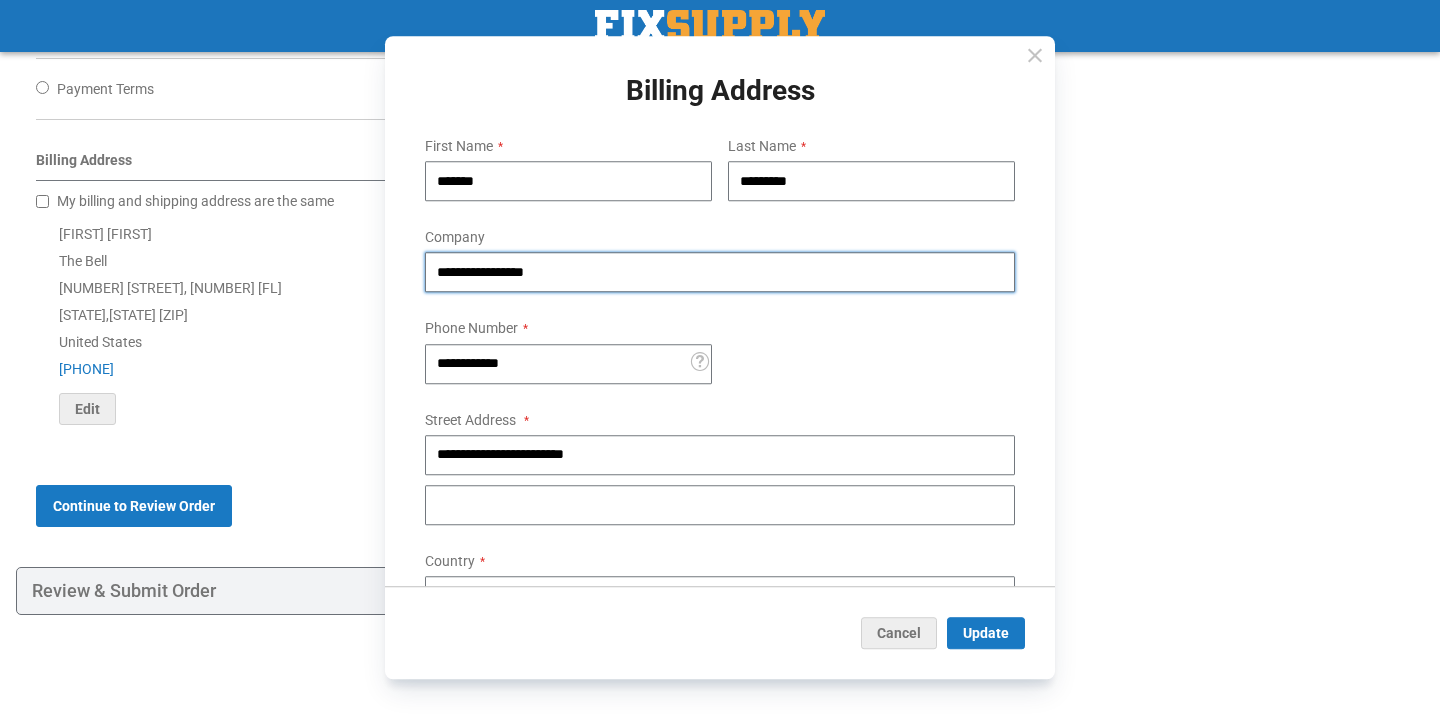 type on "**********" 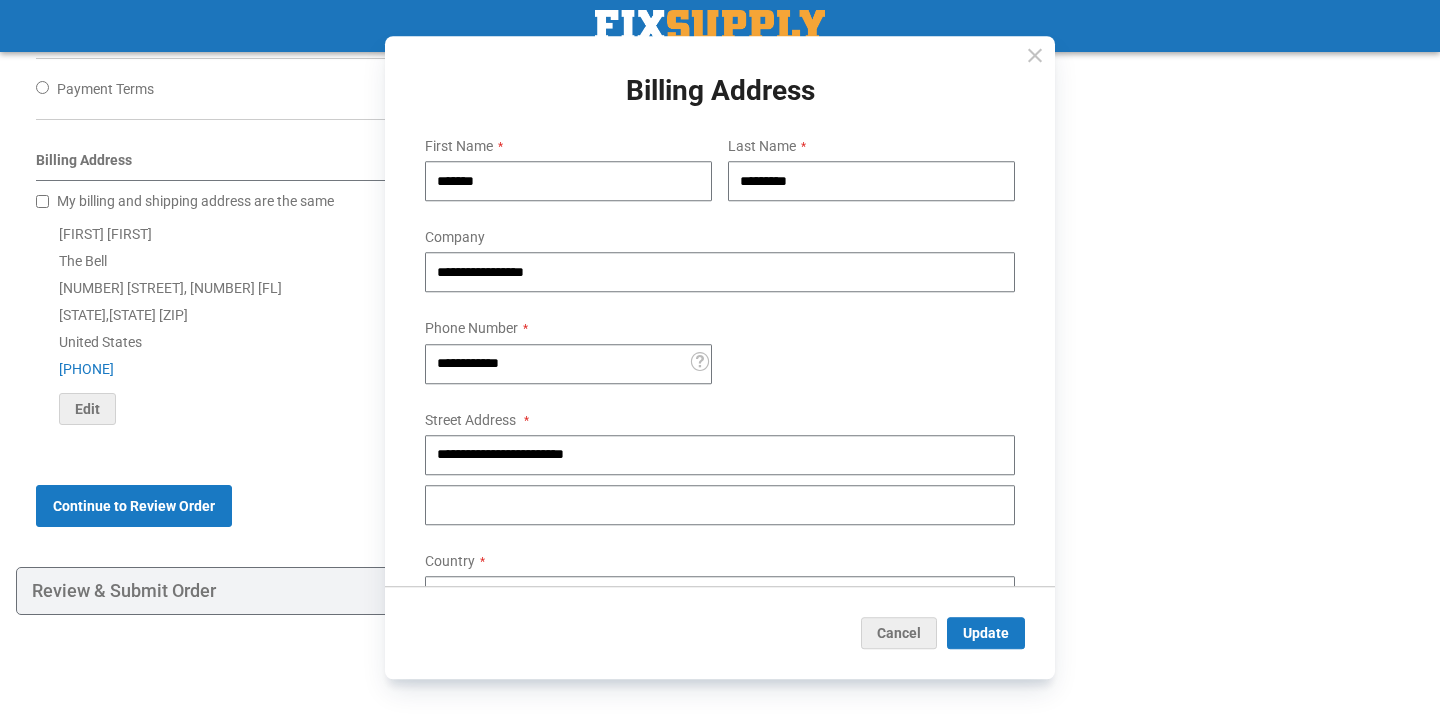 click on "**********" at bounding box center (720, 429) 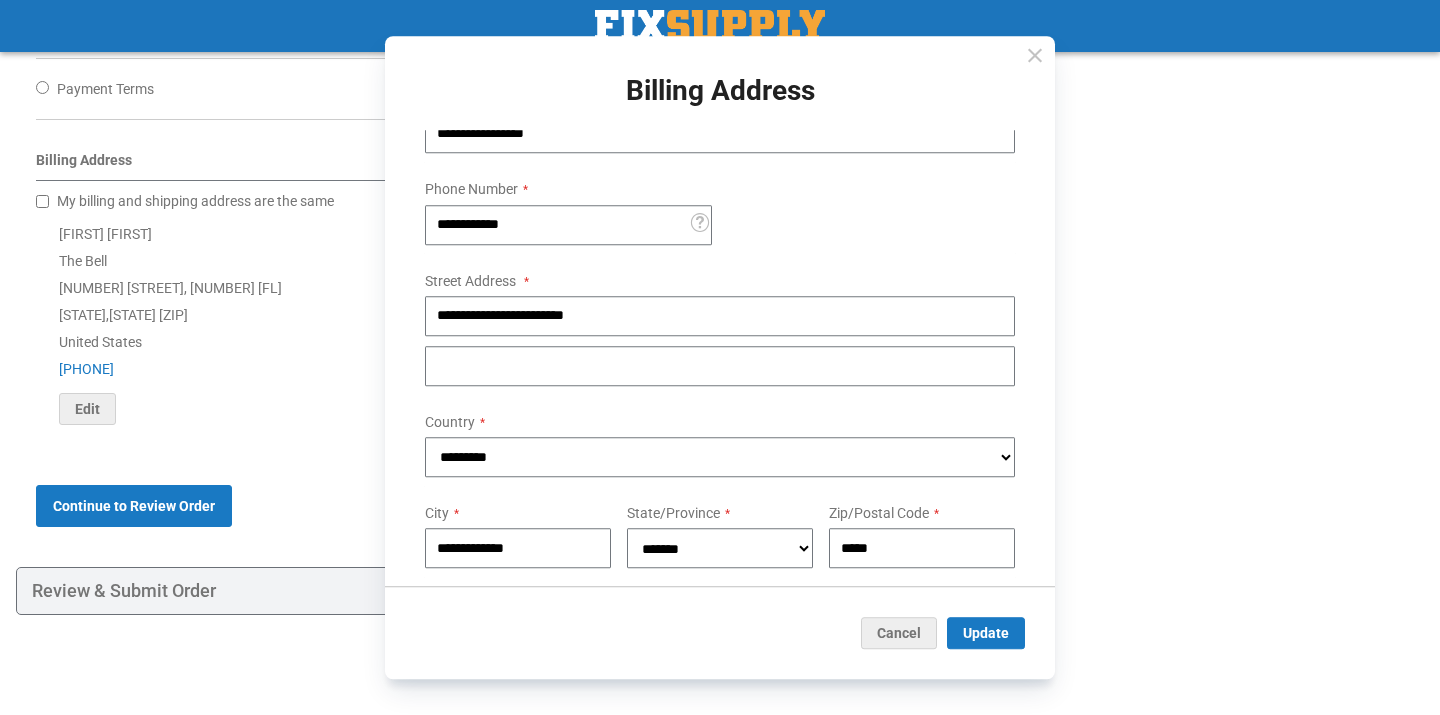 scroll, scrollTop: 180, scrollLeft: 0, axis: vertical 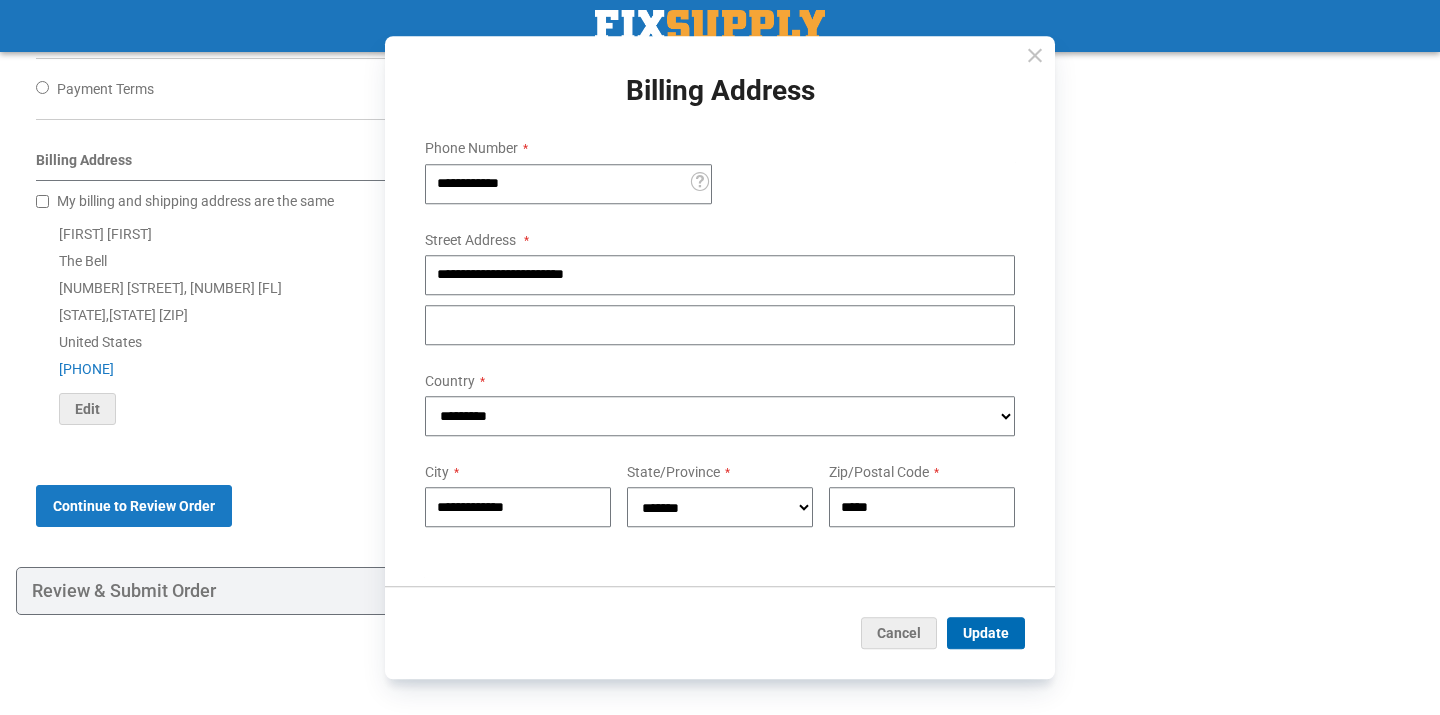 click on "Update" at bounding box center (986, 633) 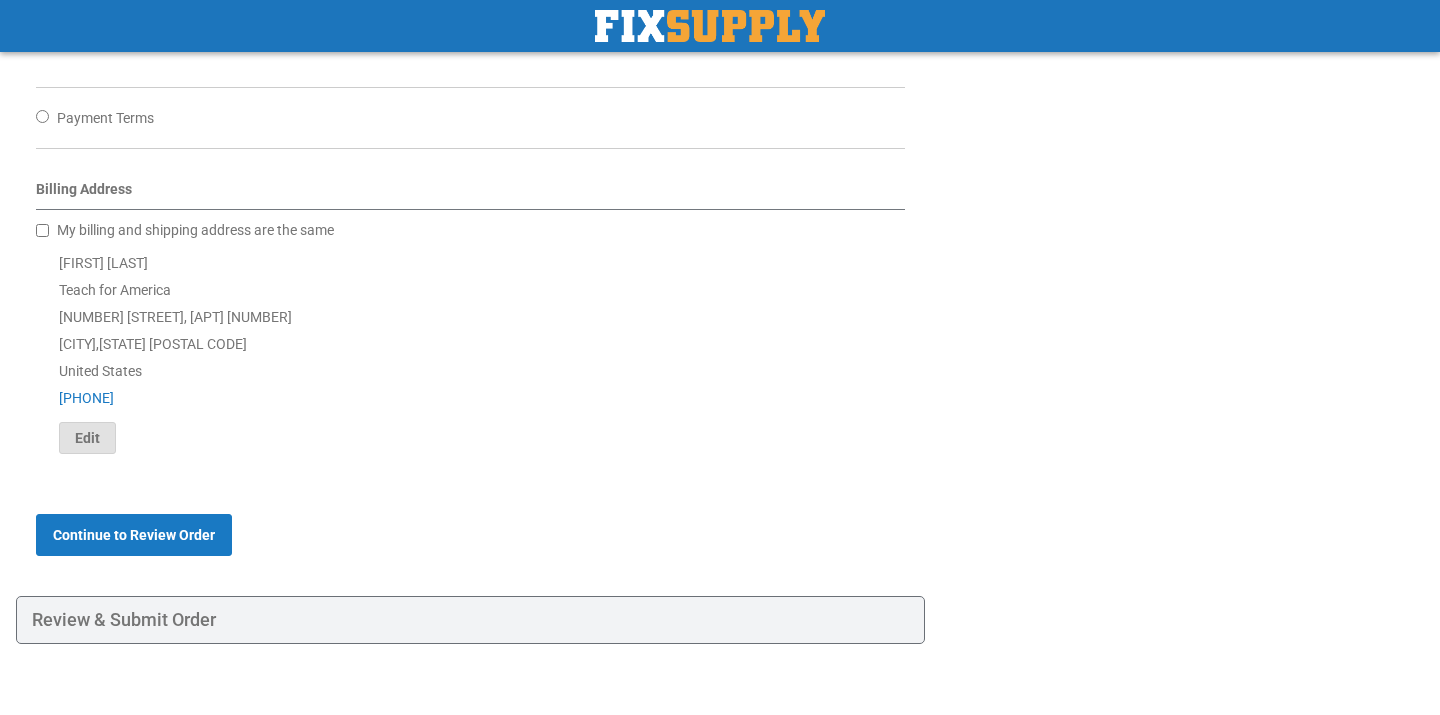 scroll, scrollTop: 845, scrollLeft: 0, axis: vertical 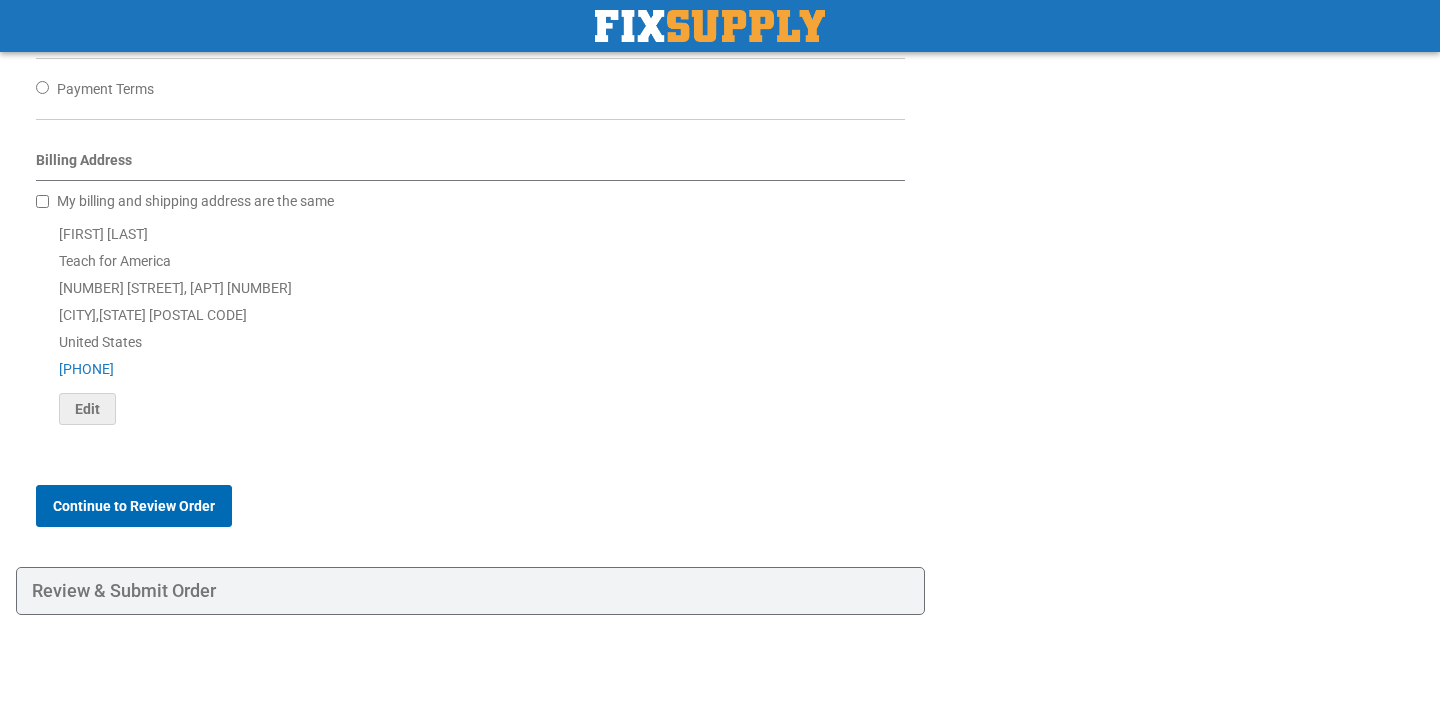 click on "Continue to Review Order" at bounding box center (134, 506) 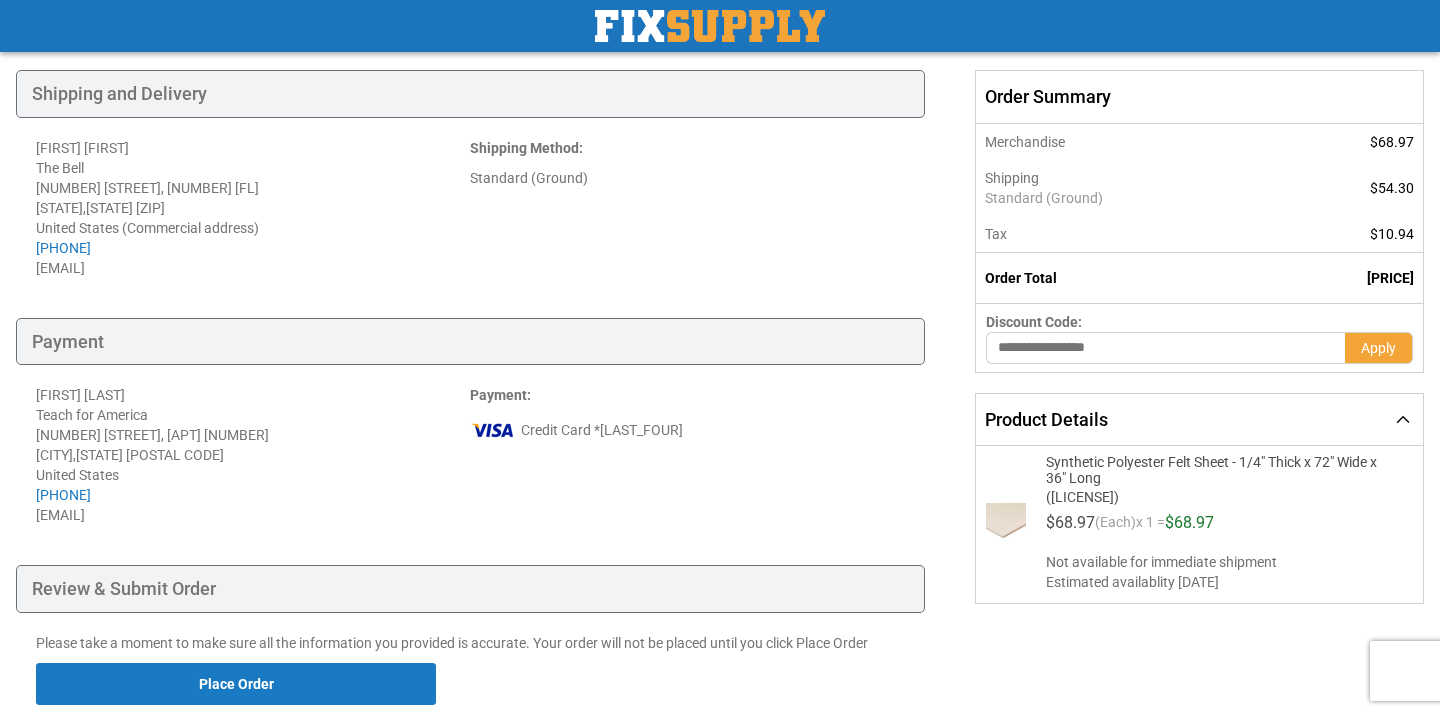 scroll, scrollTop: 201, scrollLeft: 0, axis: vertical 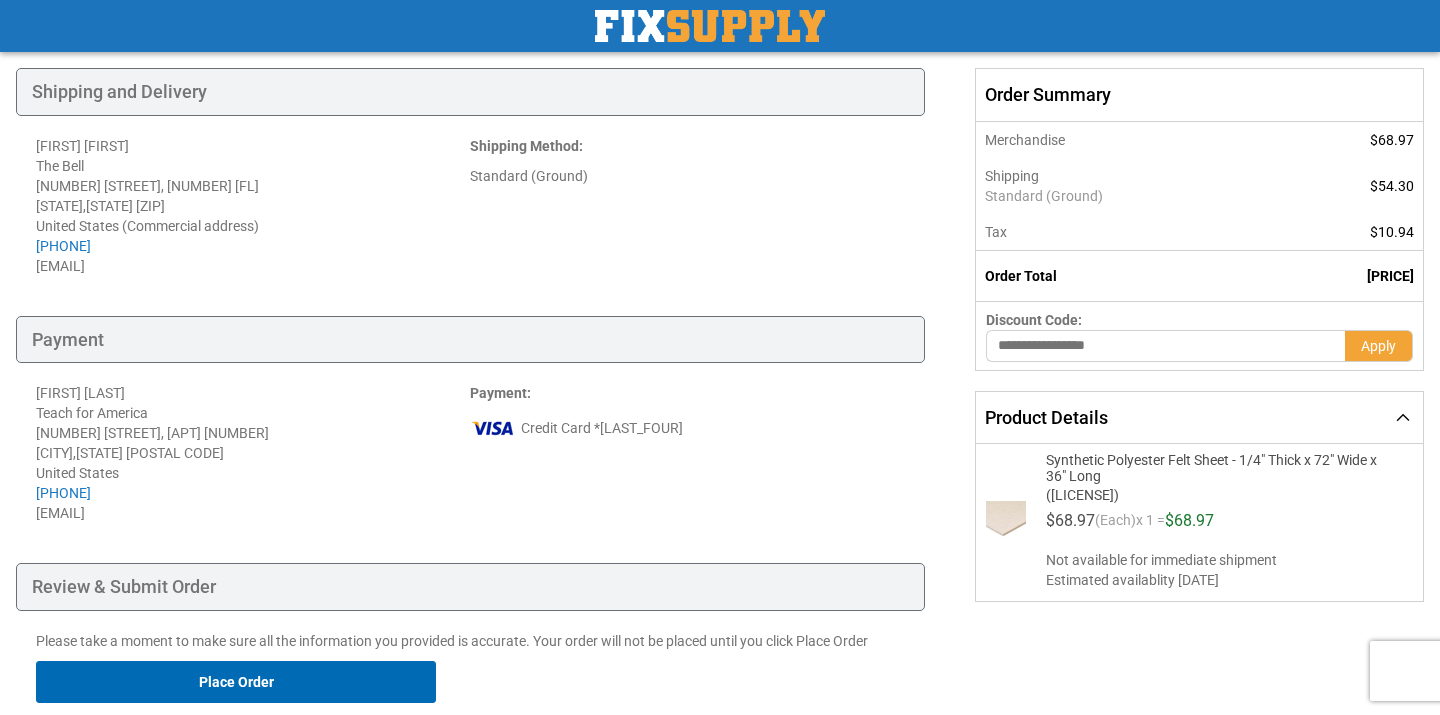 click on "Place Order" at bounding box center (236, 682) 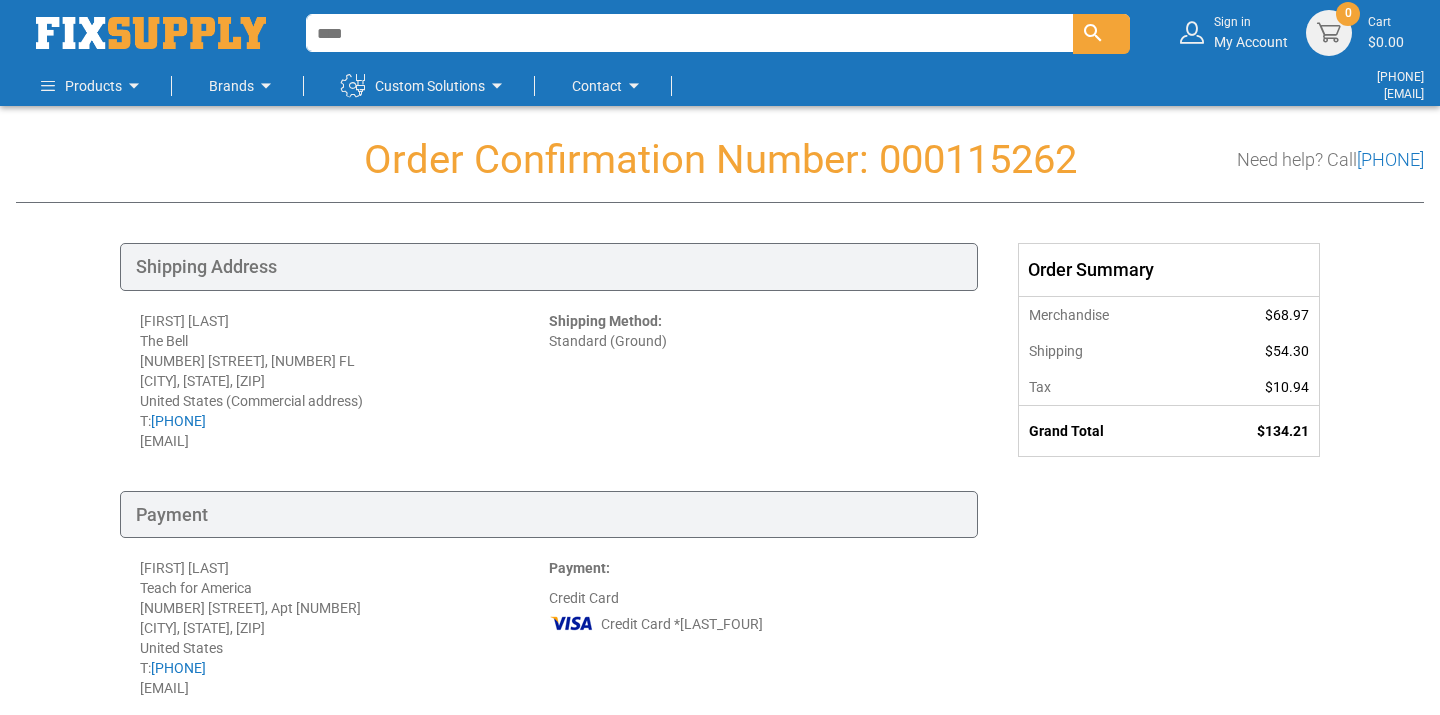 scroll, scrollTop: 0, scrollLeft: 0, axis: both 